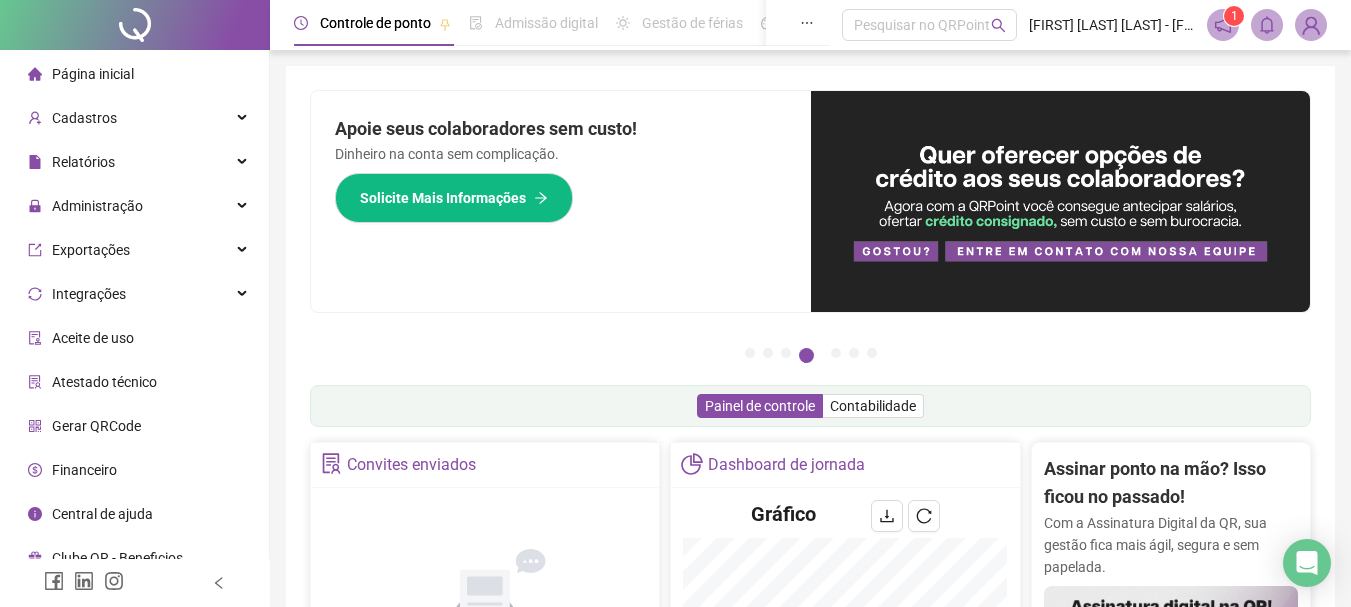 click on "Abrir registro" at bounding box center [585, 848] 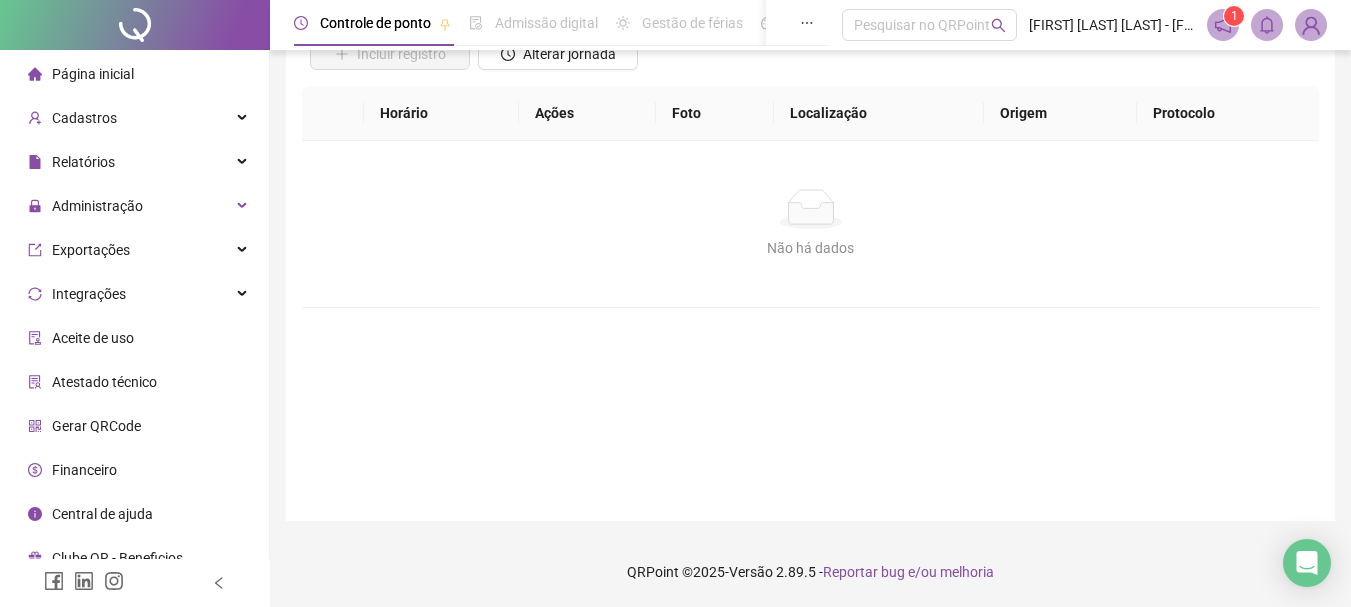 scroll, scrollTop: 0, scrollLeft: 0, axis: both 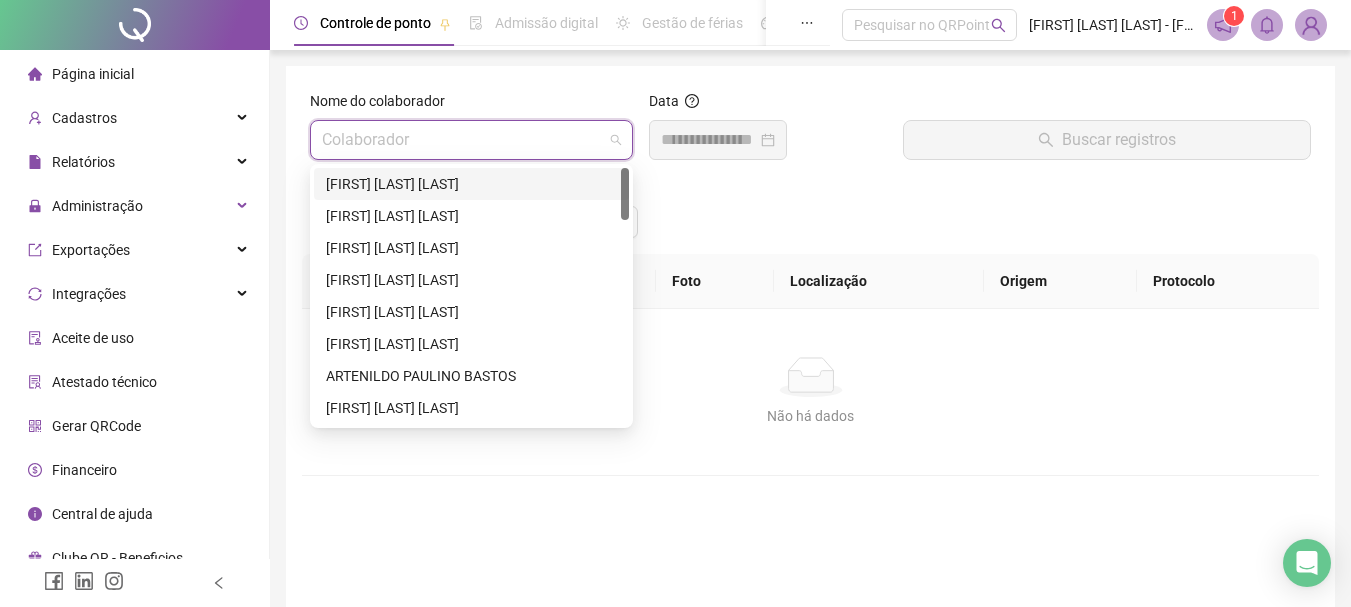 click at bounding box center [462, 140] 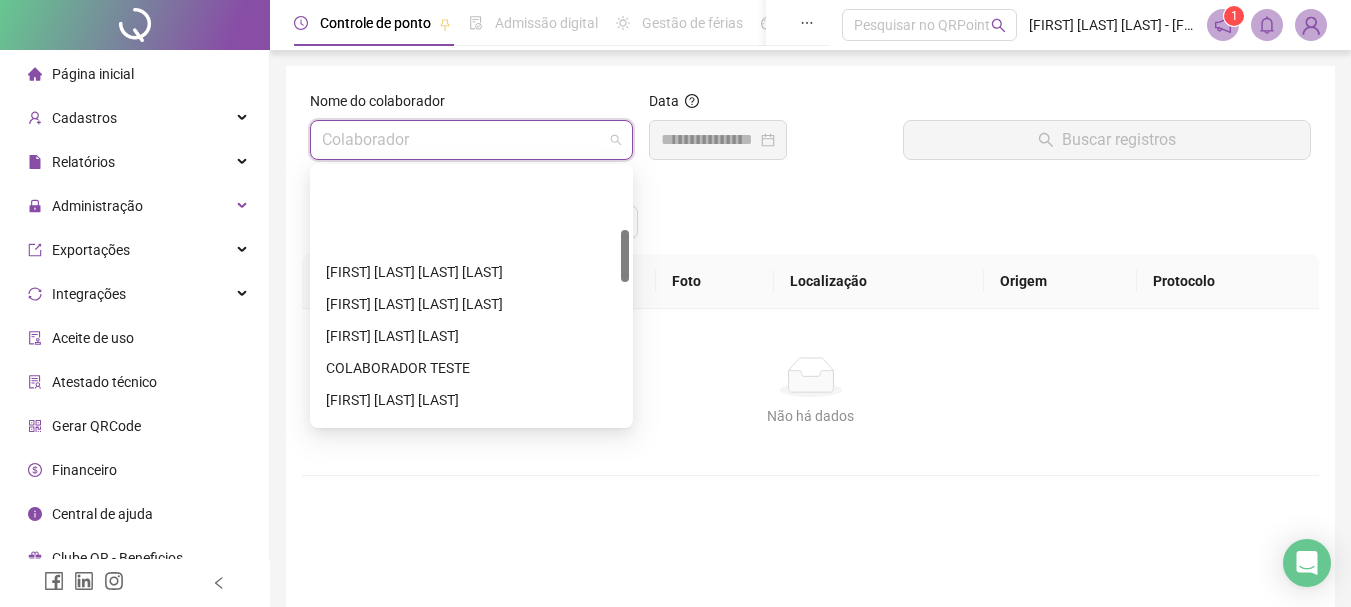 scroll, scrollTop: 300, scrollLeft: 0, axis: vertical 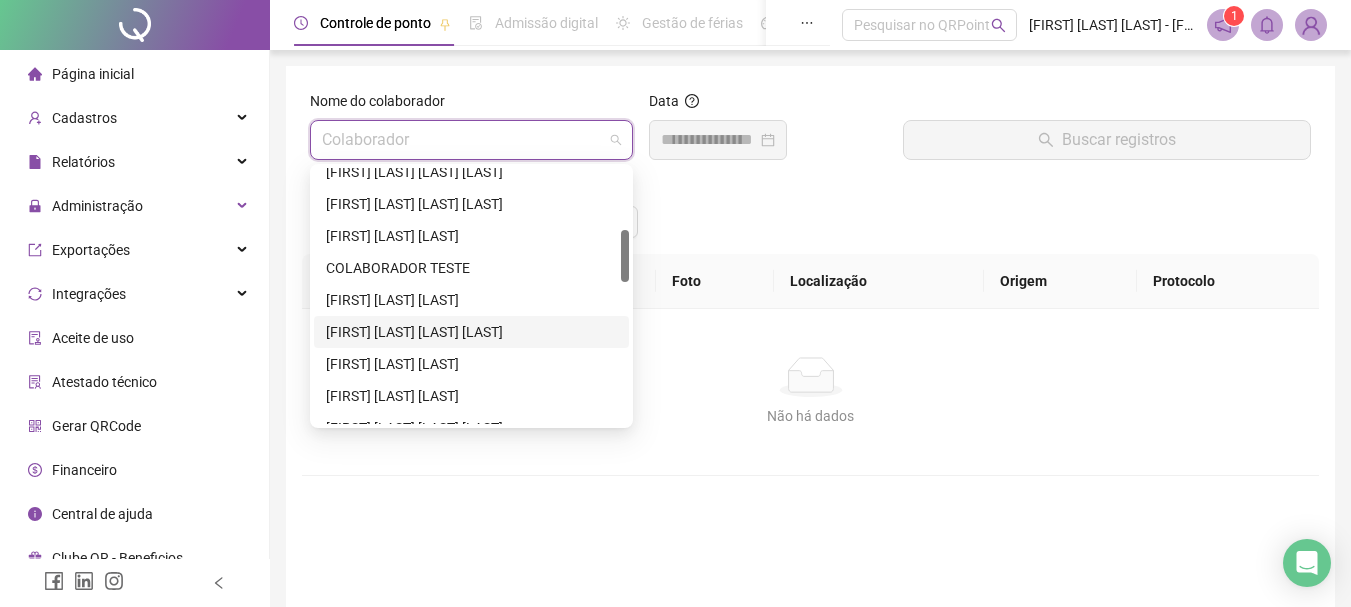click on "[FIRST] [LAST] [LAST] [LAST]" at bounding box center [471, 332] 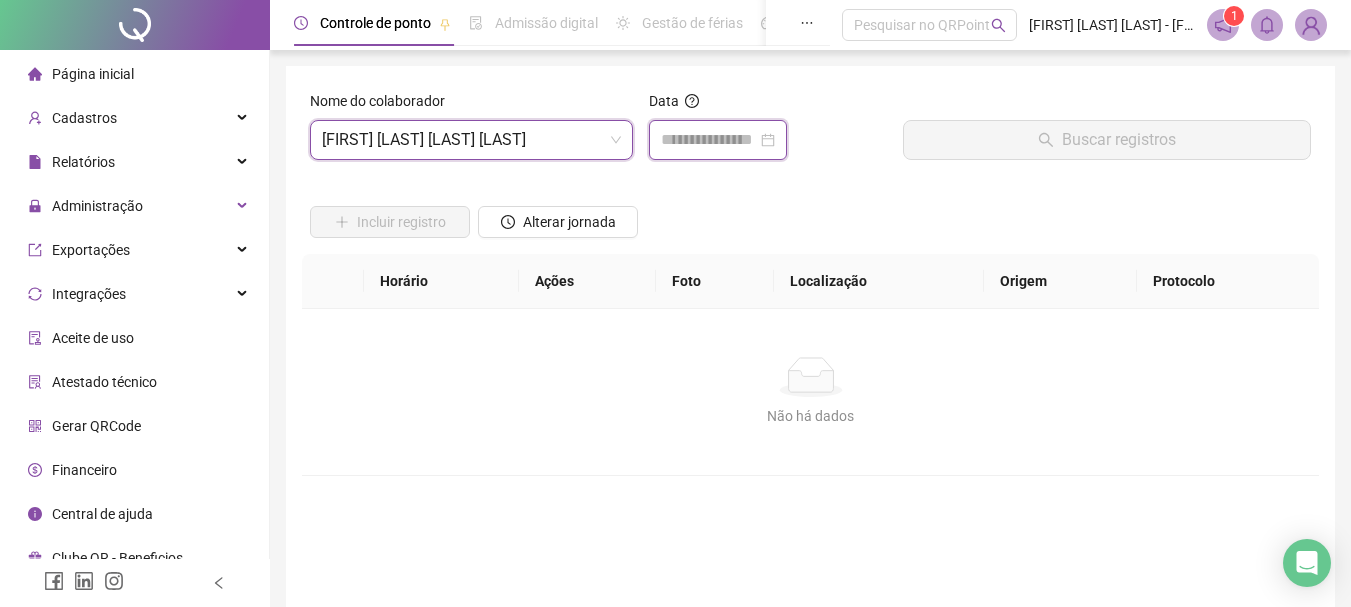 click at bounding box center (709, 140) 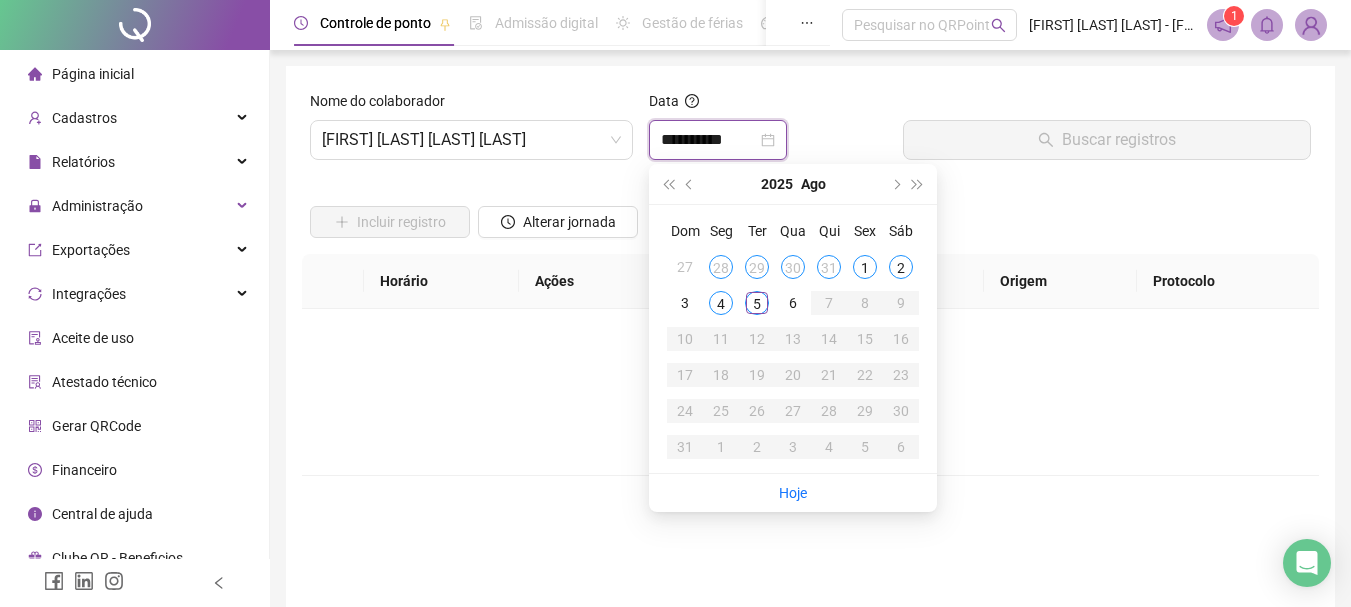 type on "**********" 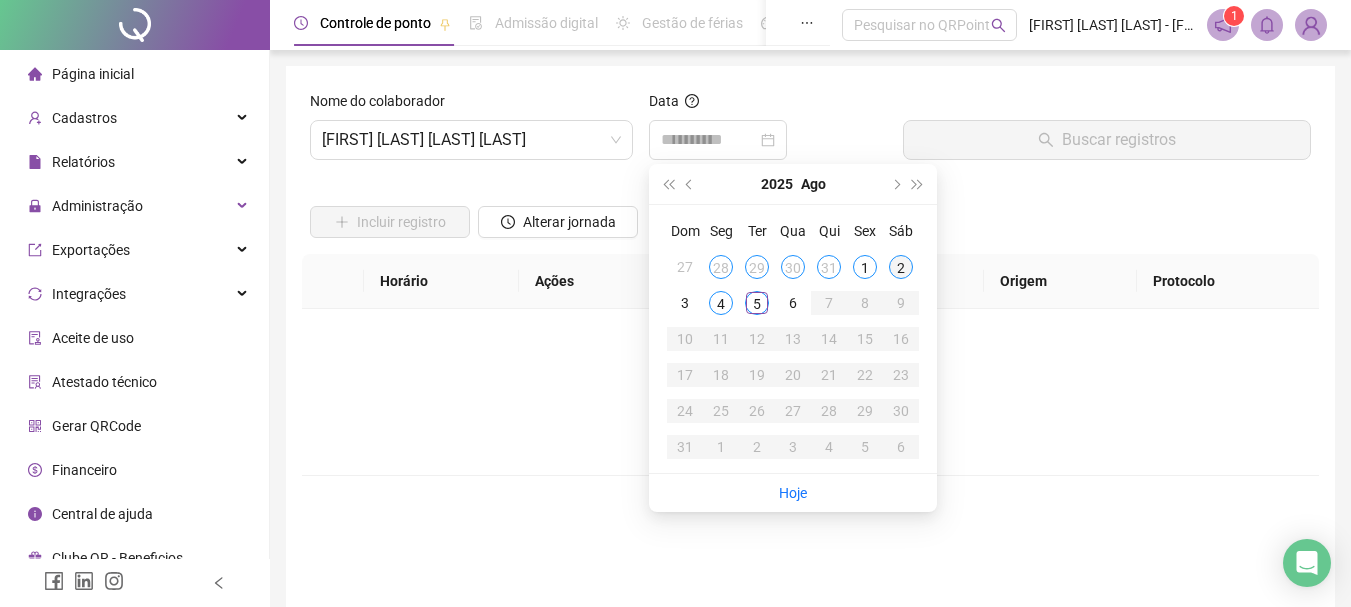 click on "2" at bounding box center [901, 267] 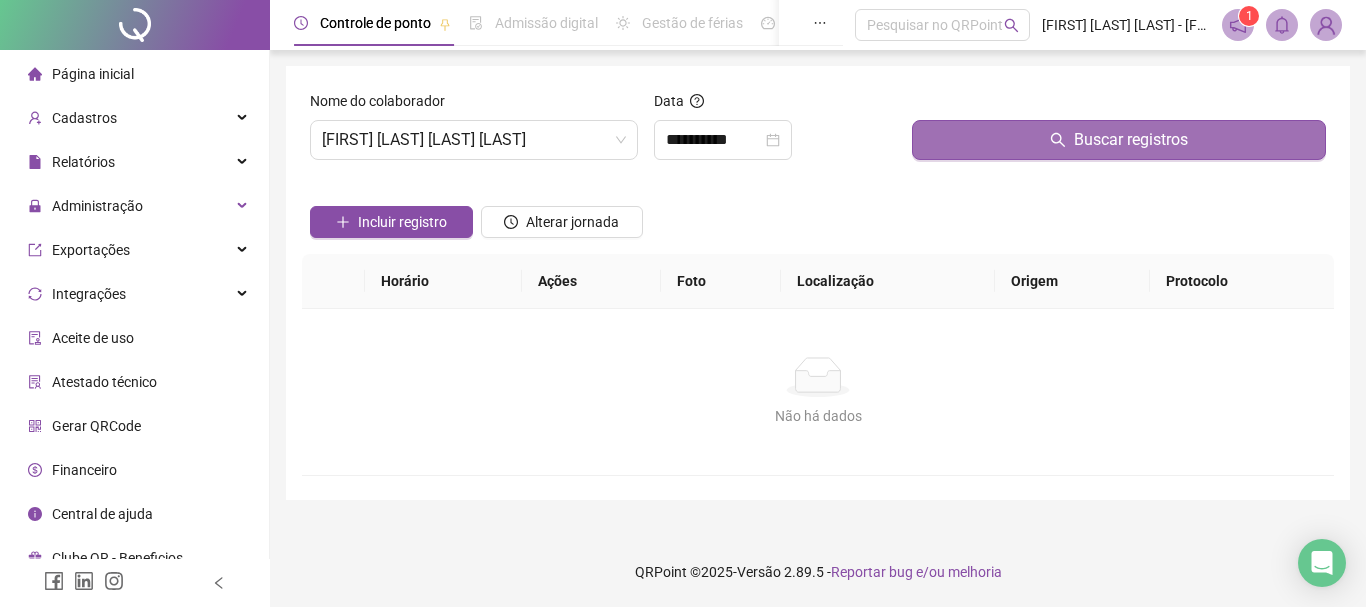 click on "Buscar registros" at bounding box center [1131, 140] 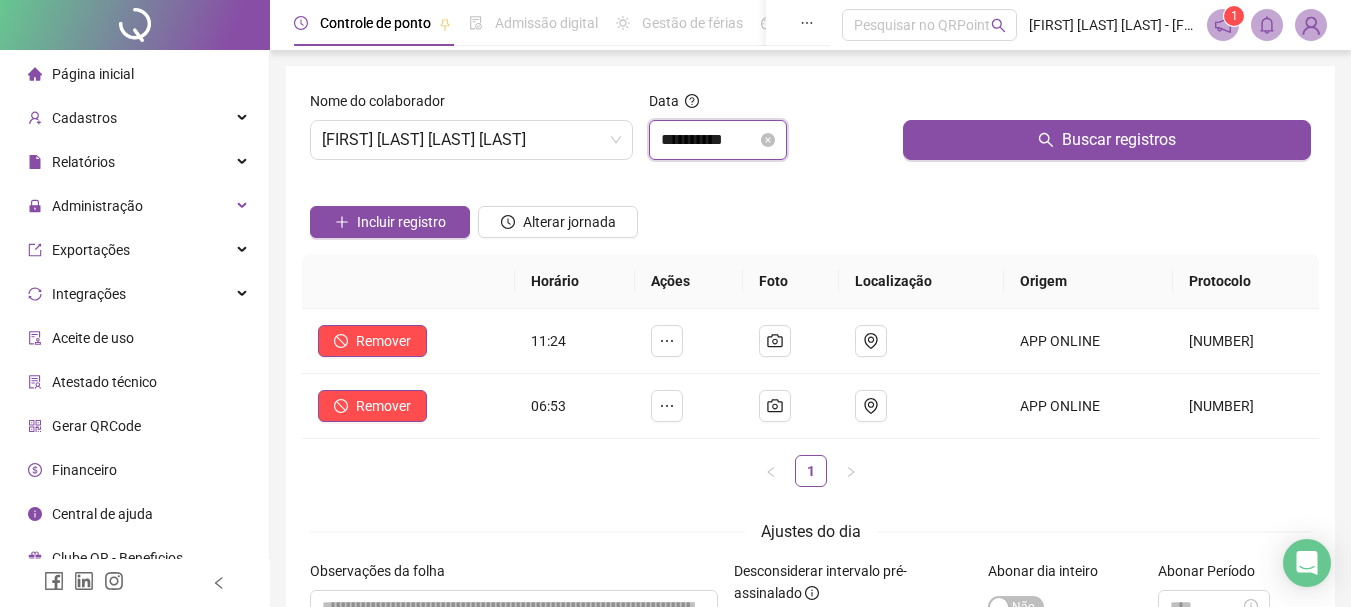 click on "**********" at bounding box center [709, 140] 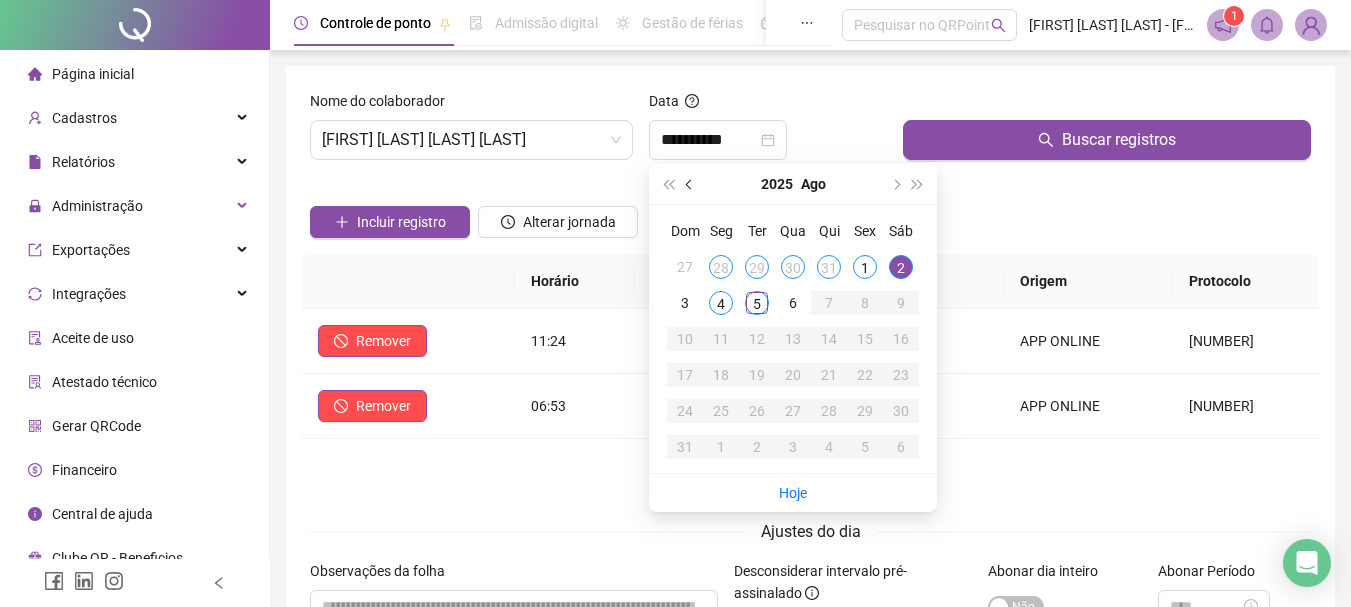 click at bounding box center (691, 184) 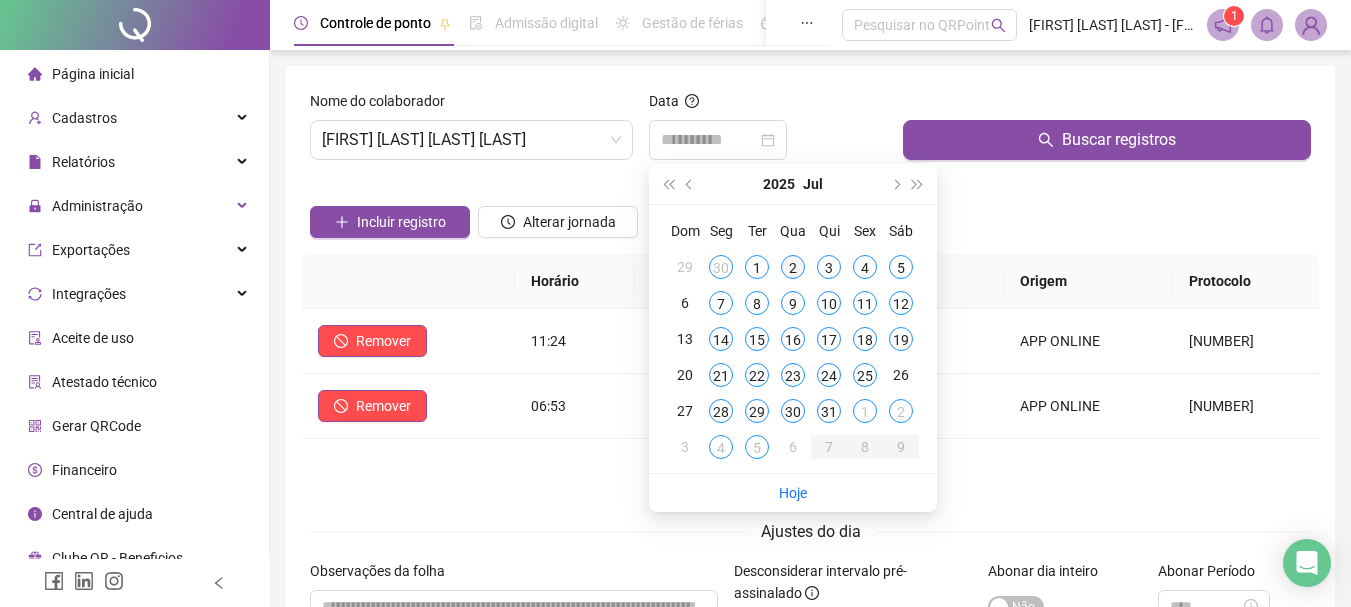 click on "2" at bounding box center [793, 267] 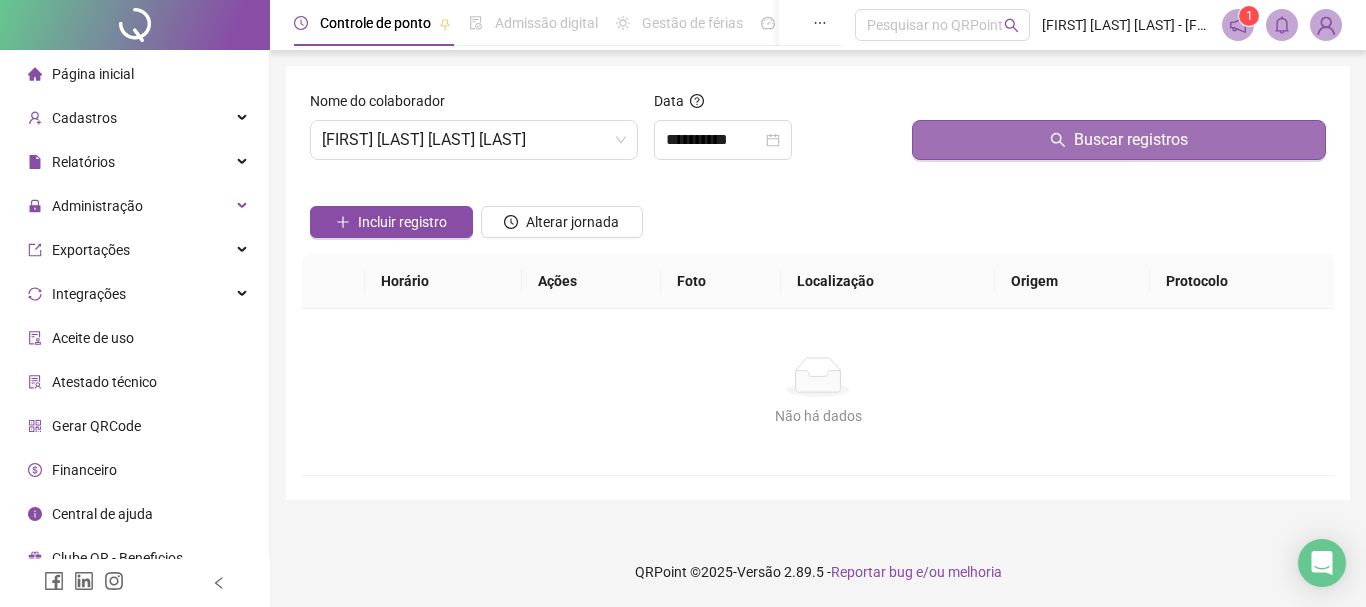 click on "Buscar registros" at bounding box center [1131, 140] 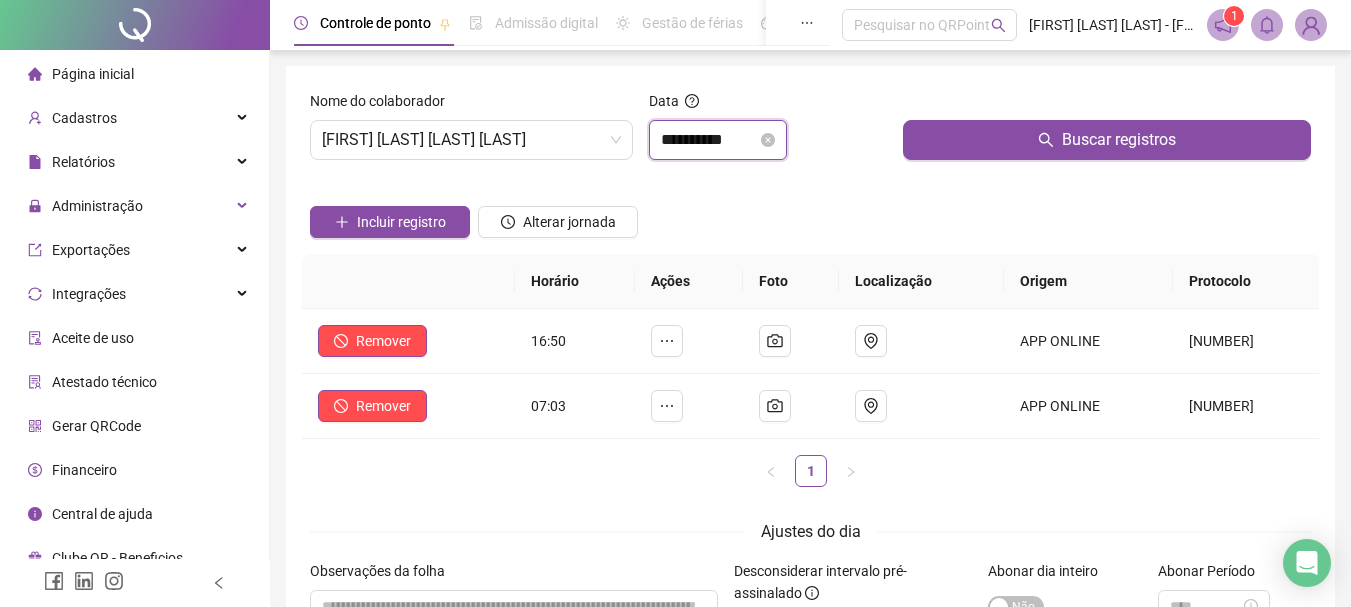 click on "**********" at bounding box center (709, 140) 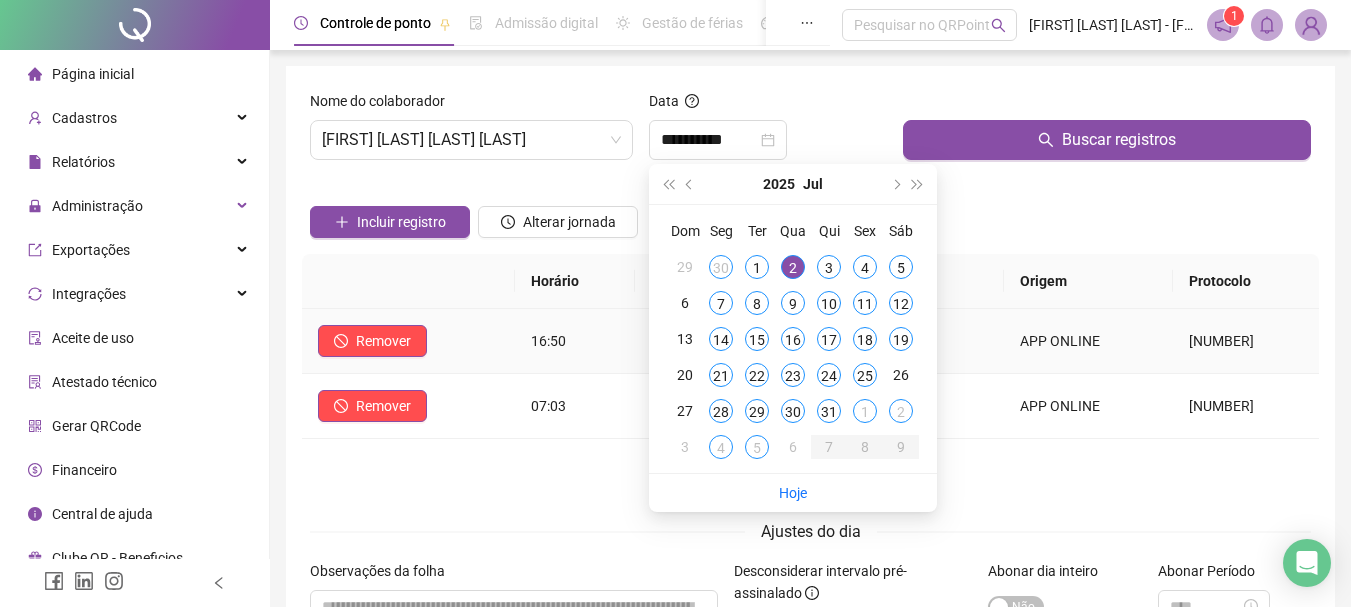 click on "16:50" at bounding box center (575, 341) 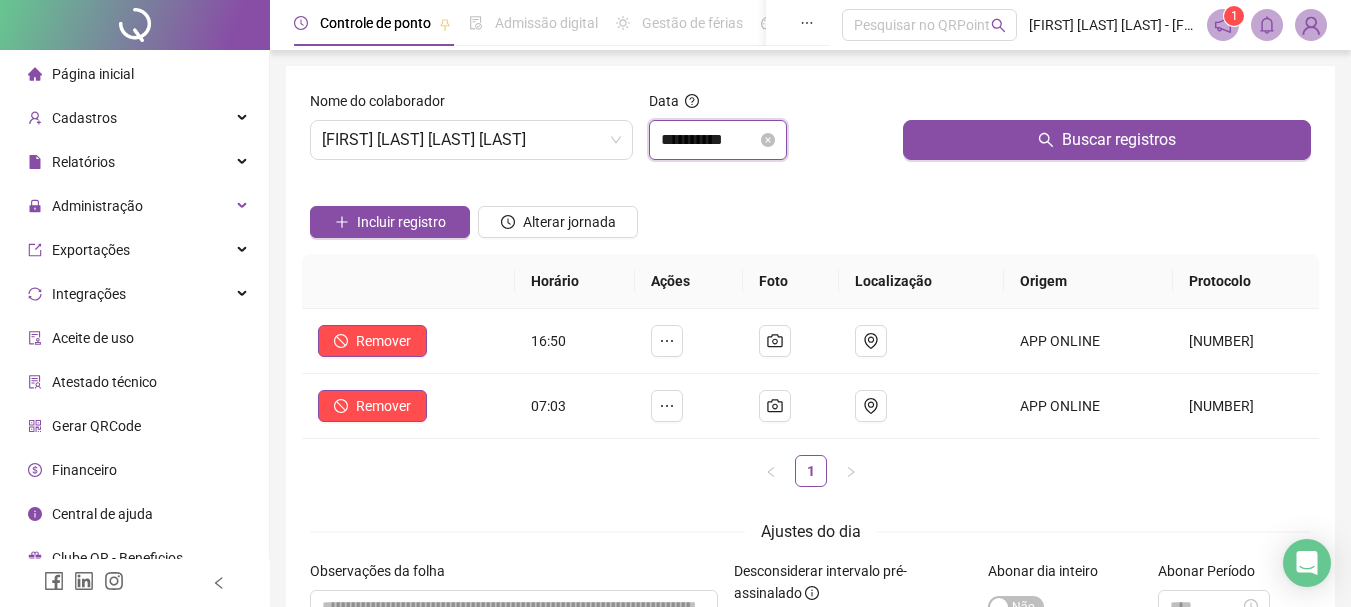 click on "**********" at bounding box center [709, 140] 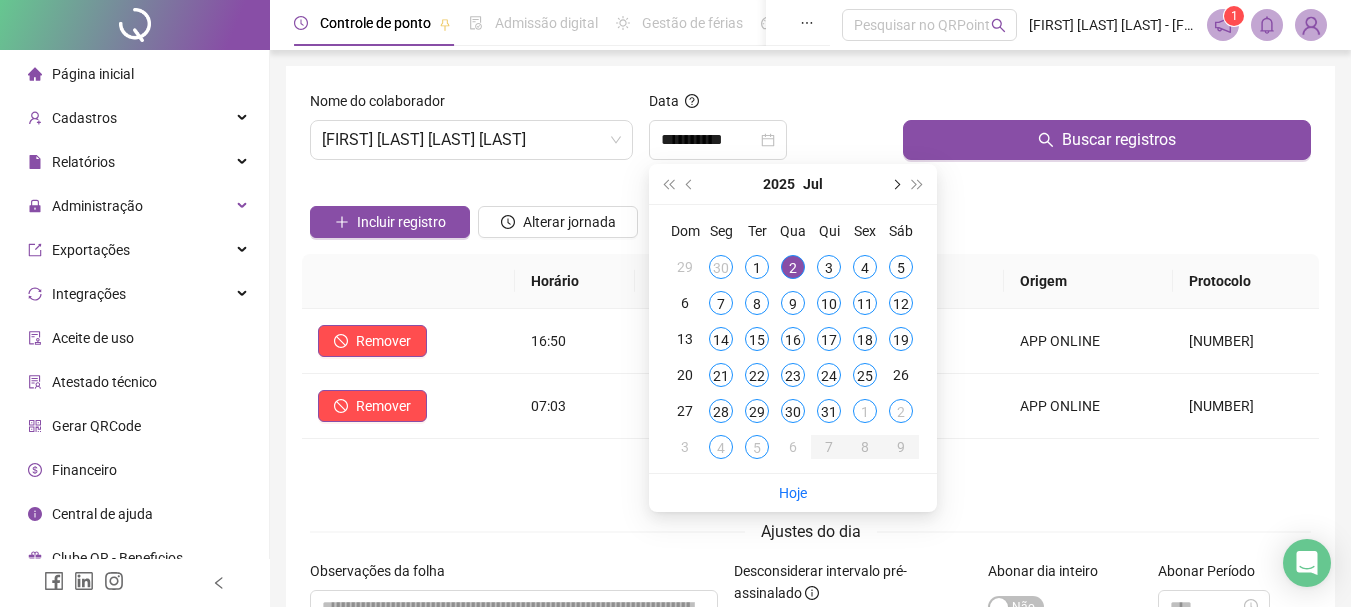 click at bounding box center [895, 184] 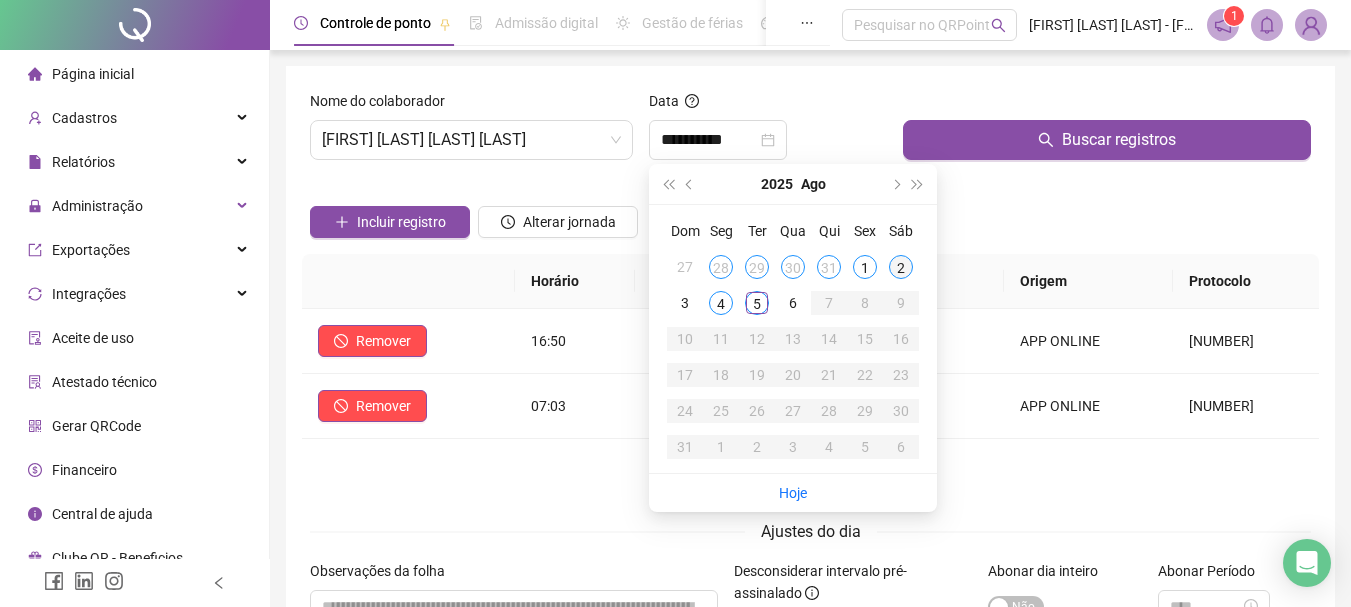 type on "**********" 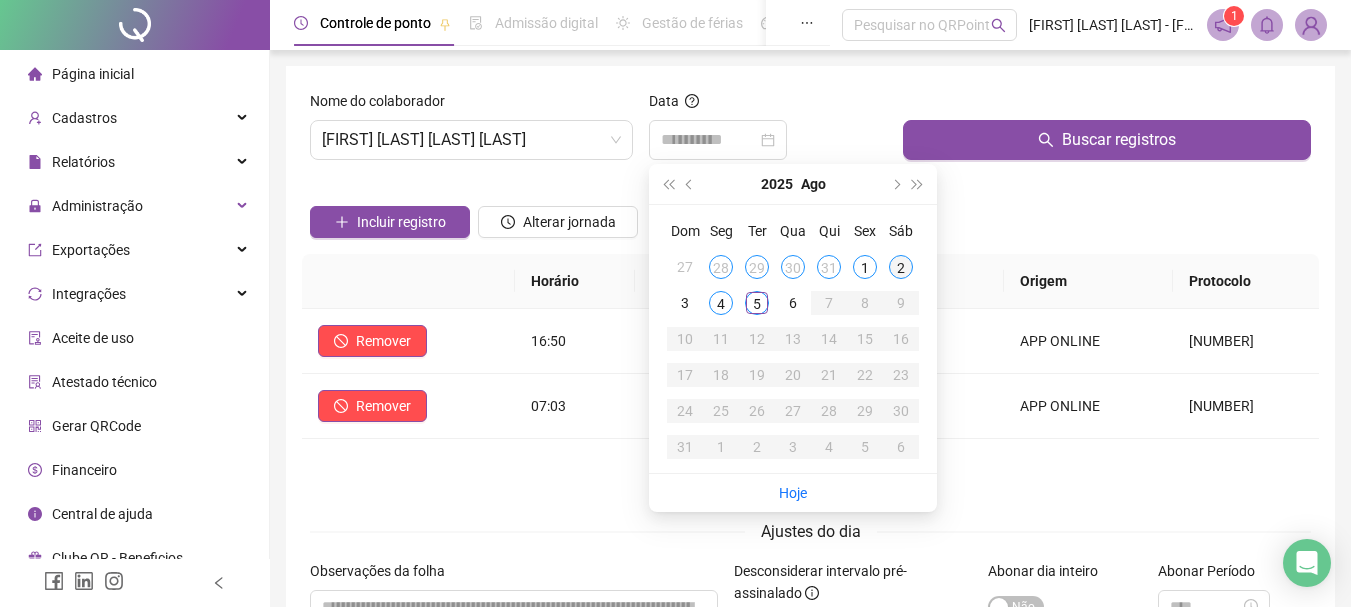click on "2" at bounding box center [901, 267] 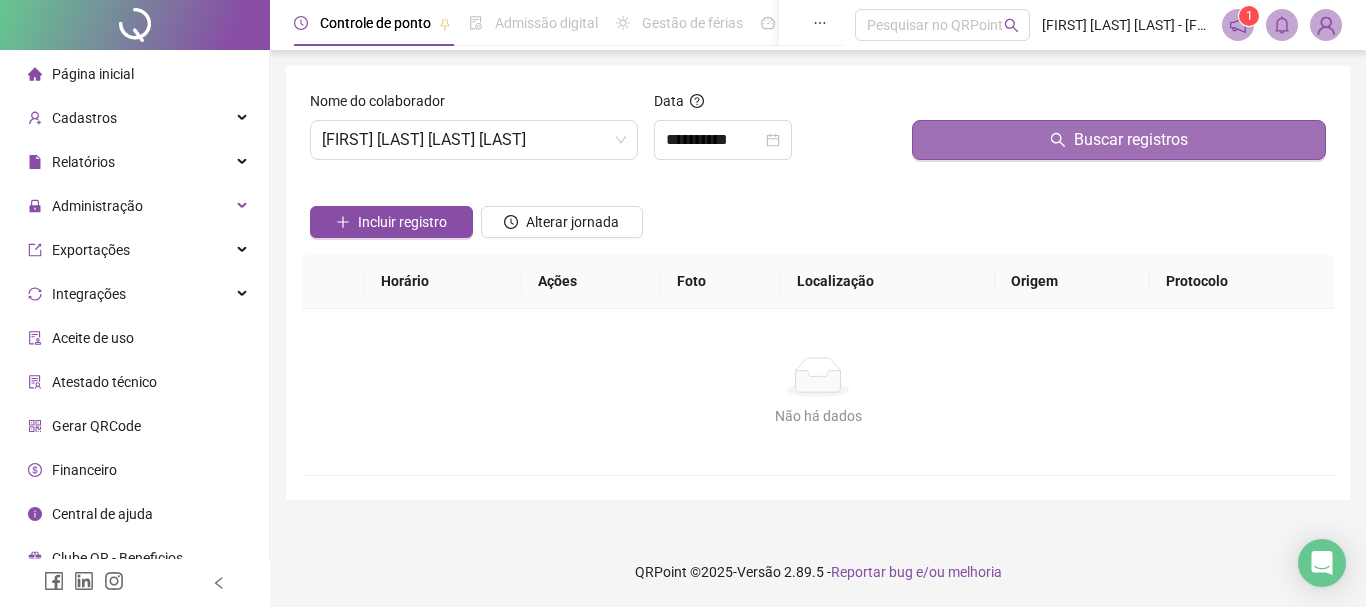 click on "Buscar registros" at bounding box center (1119, 140) 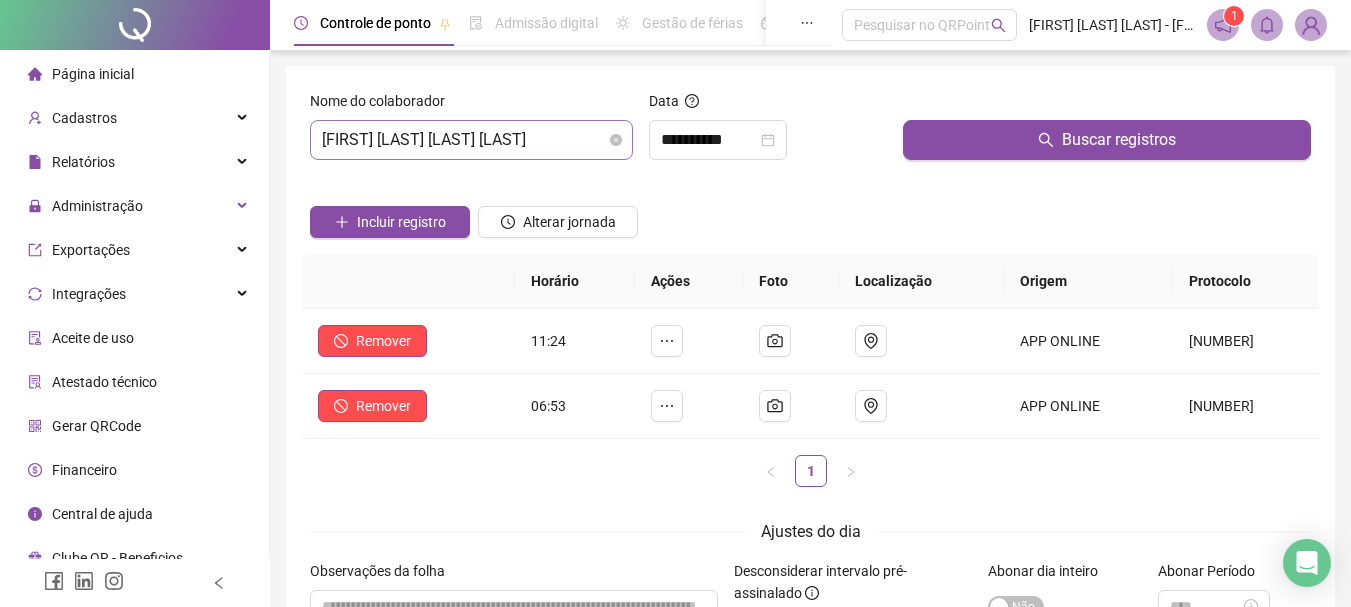 click on "[FIRST] [LAST] [LAST] [LAST]" at bounding box center [471, 140] 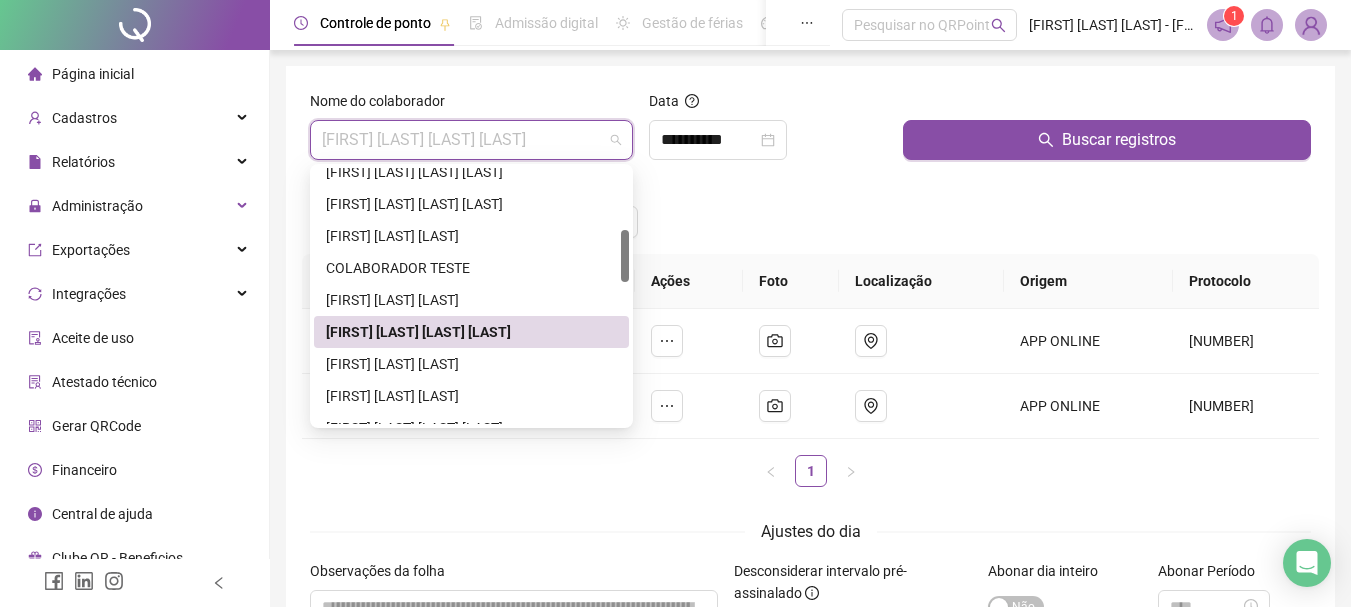 scroll, scrollTop: 500, scrollLeft: 0, axis: vertical 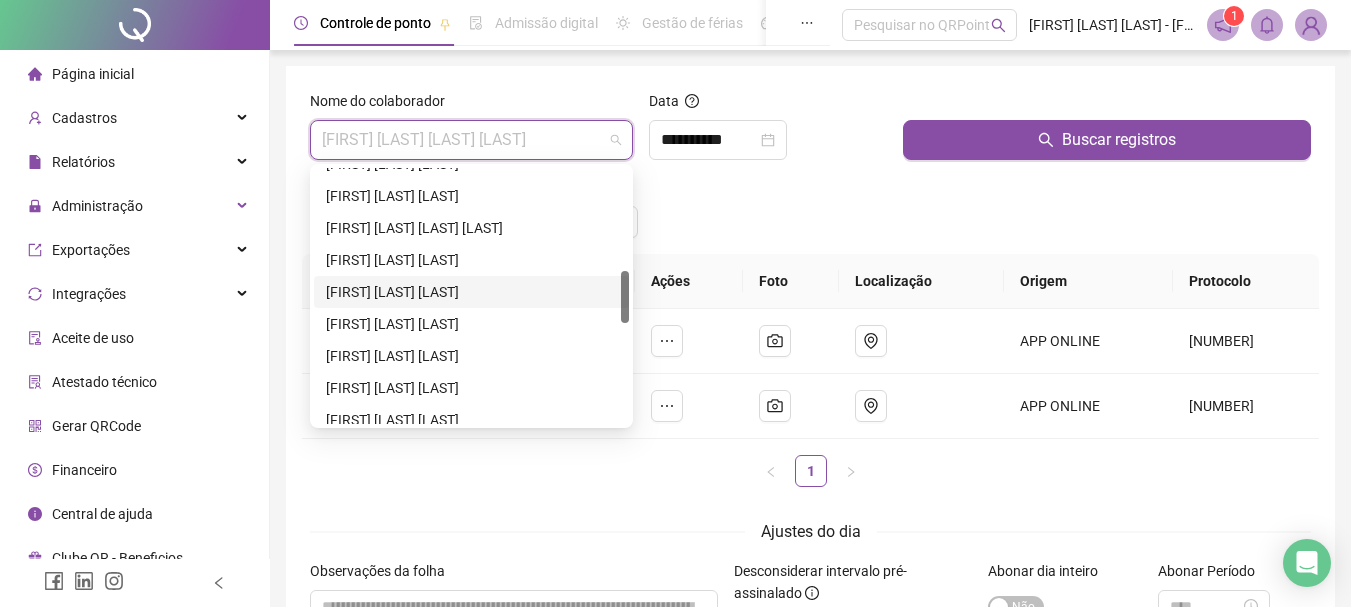 click on "[FIRST] [LAST] [LAST]" at bounding box center (471, 292) 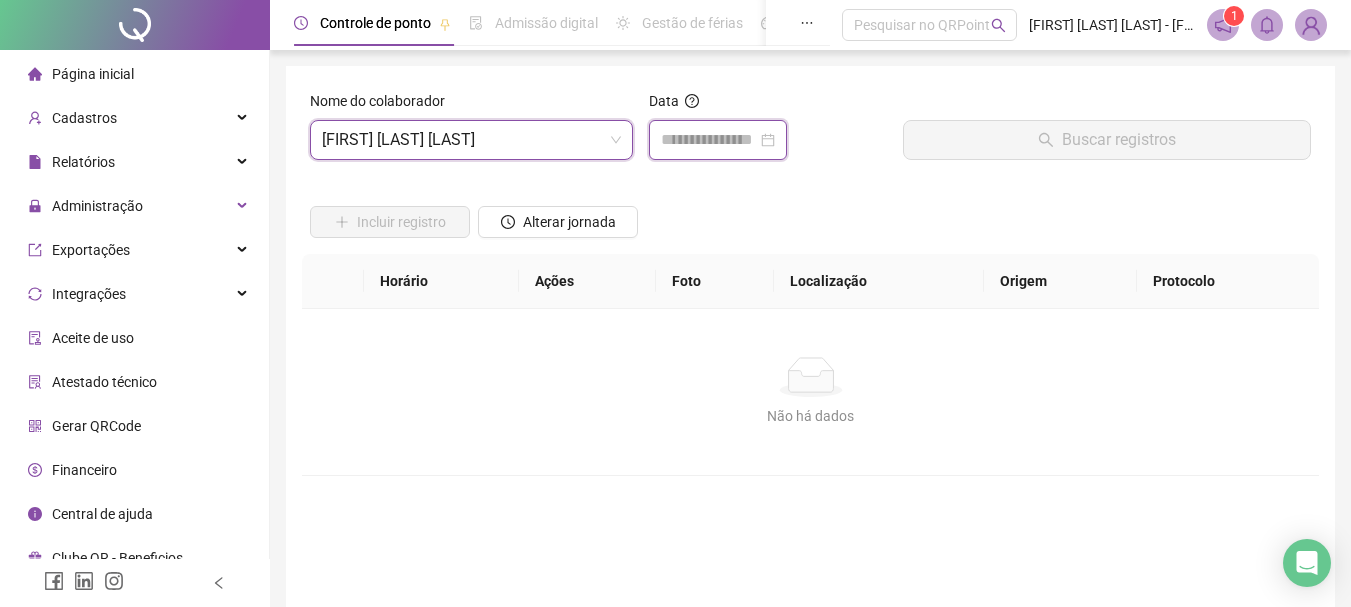 click at bounding box center (709, 140) 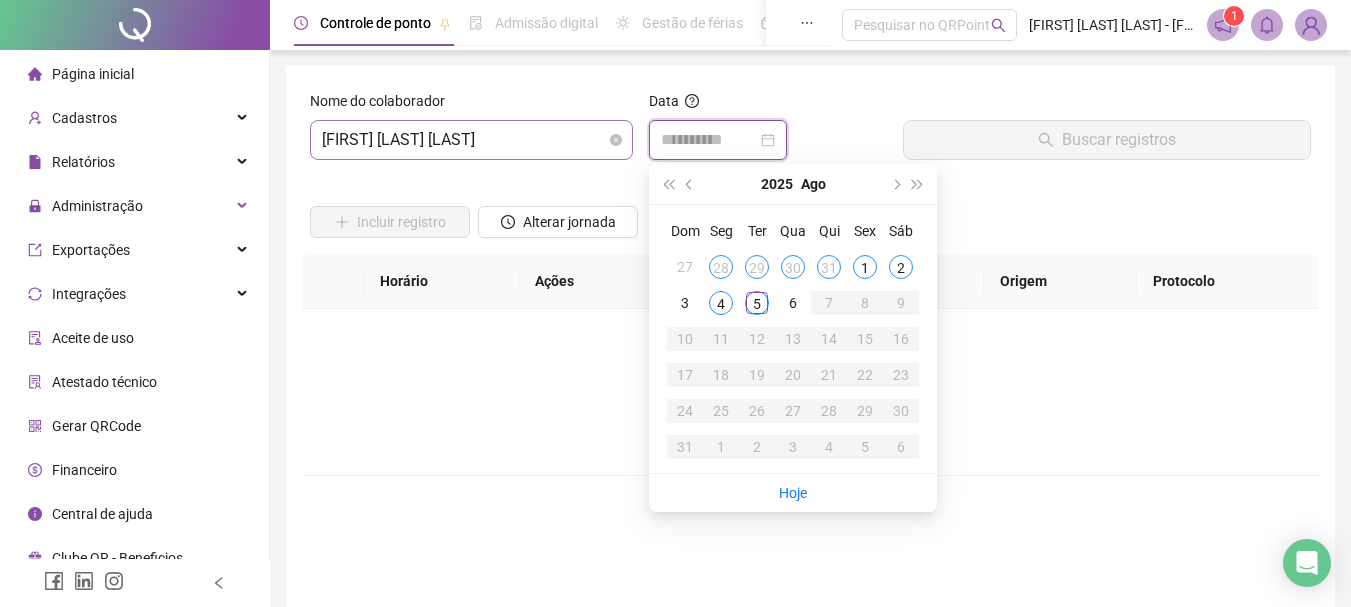 type on "**********" 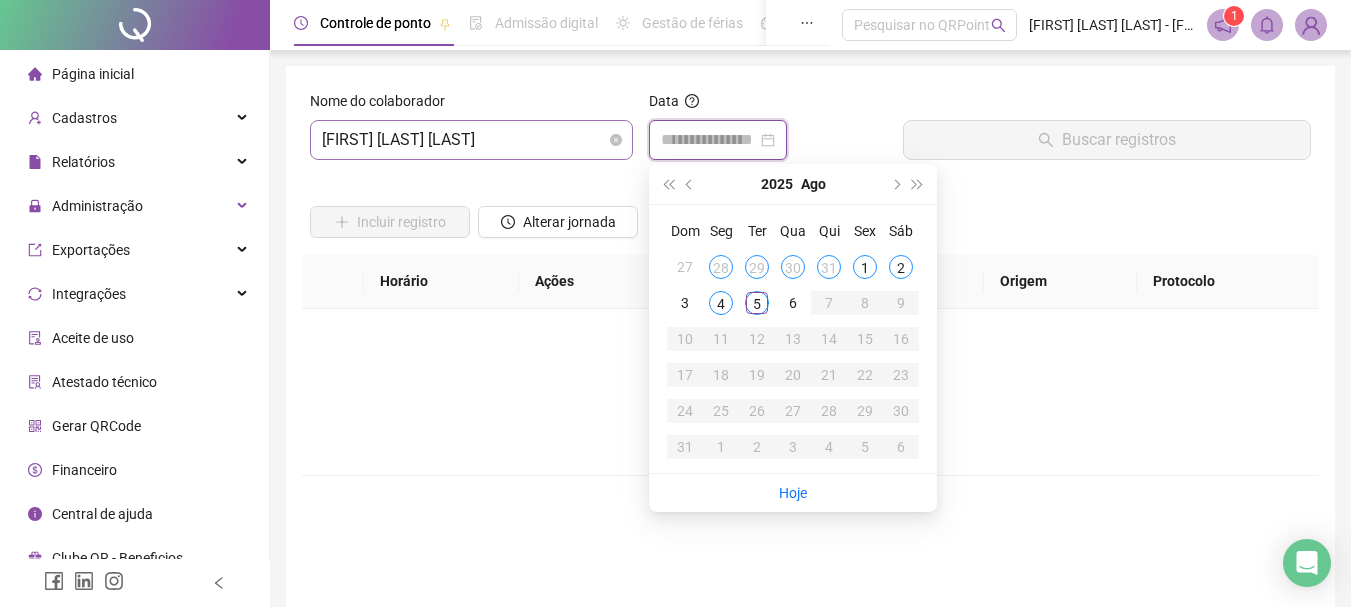 click on "[FIRST] [LAST] [LAST]" at bounding box center (471, 140) 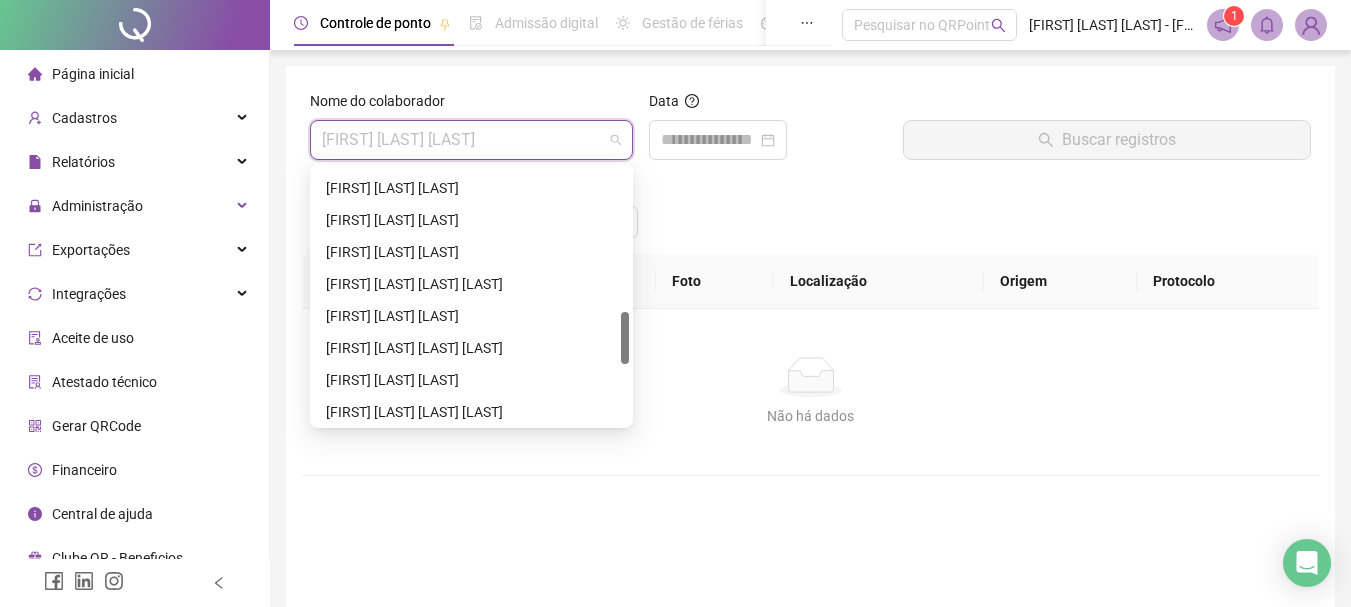 scroll, scrollTop: 900, scrollLeft: 0, axis: vertical 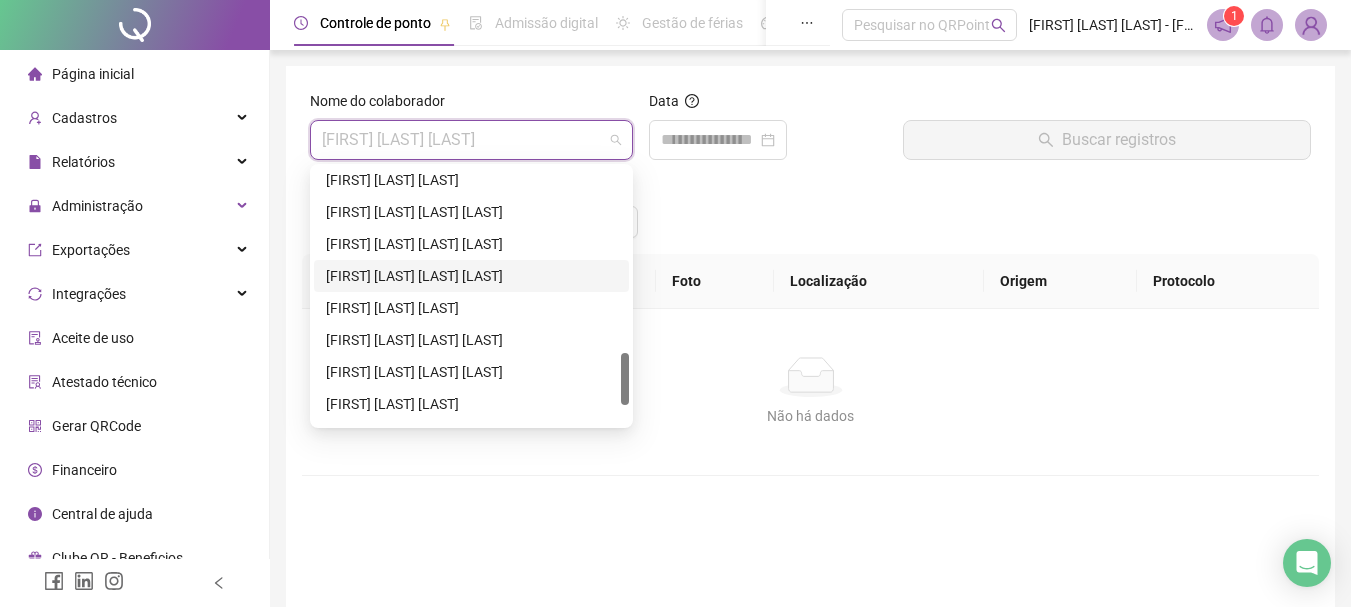 click on "[FIRST] [LAST] [LAST] [LAST]" at bounding box center [471, 276] 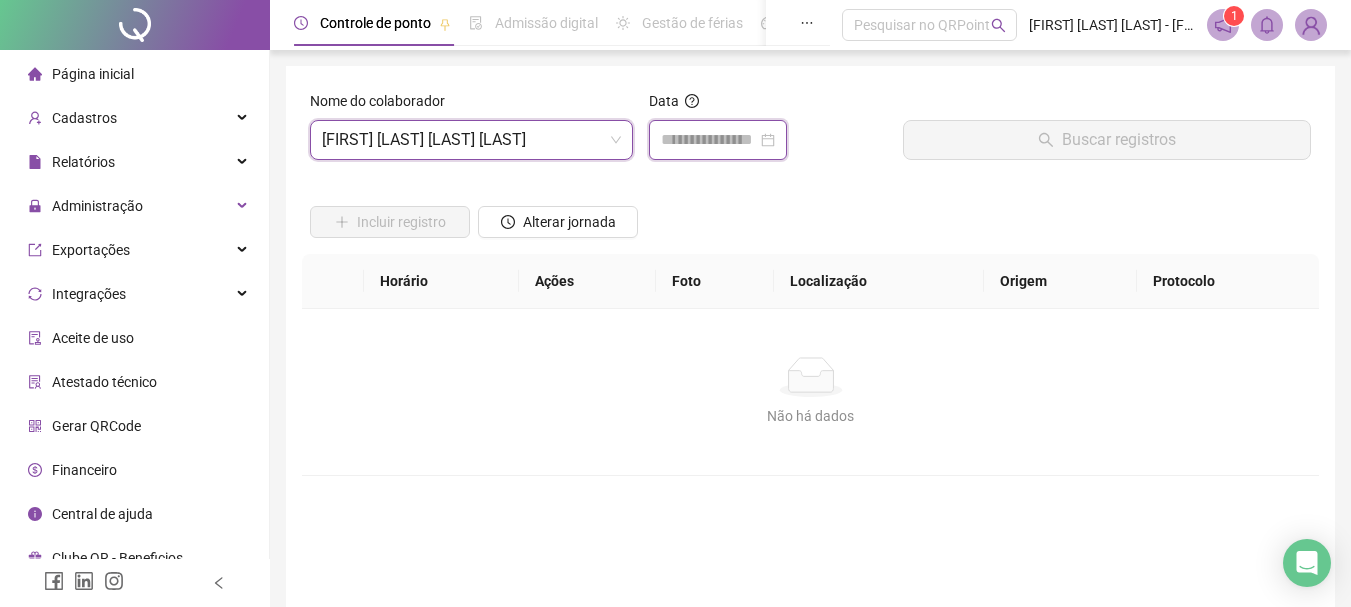 click at bounding box center [709, 140] 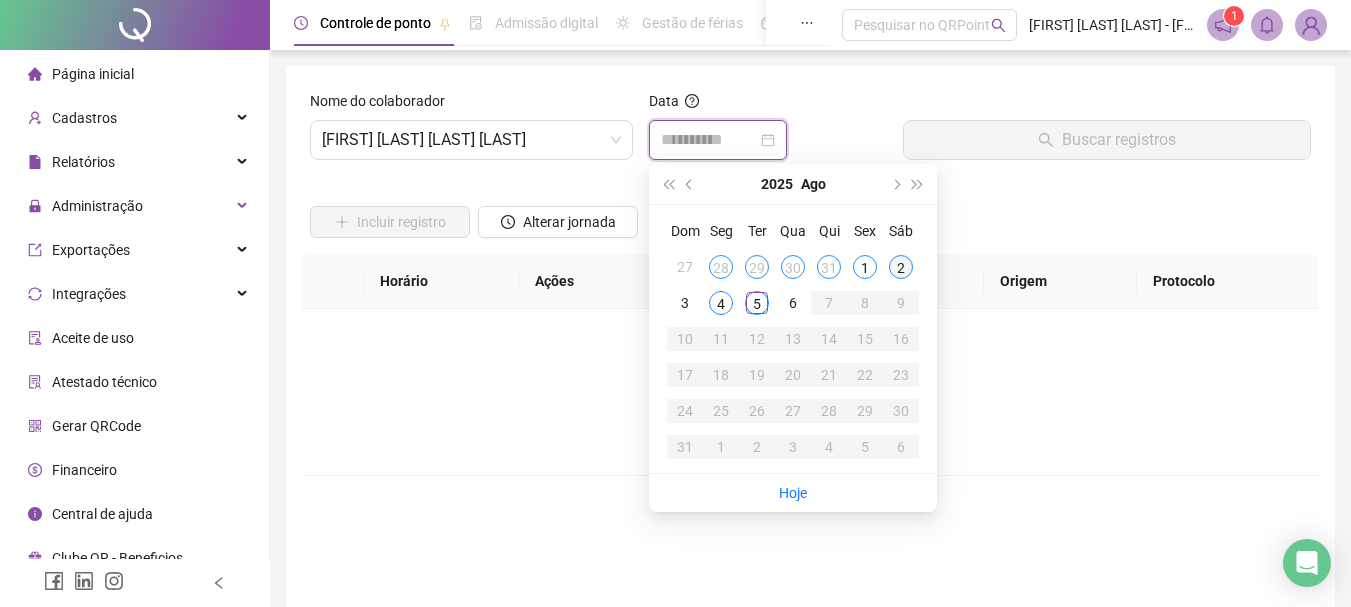 type on "**********" 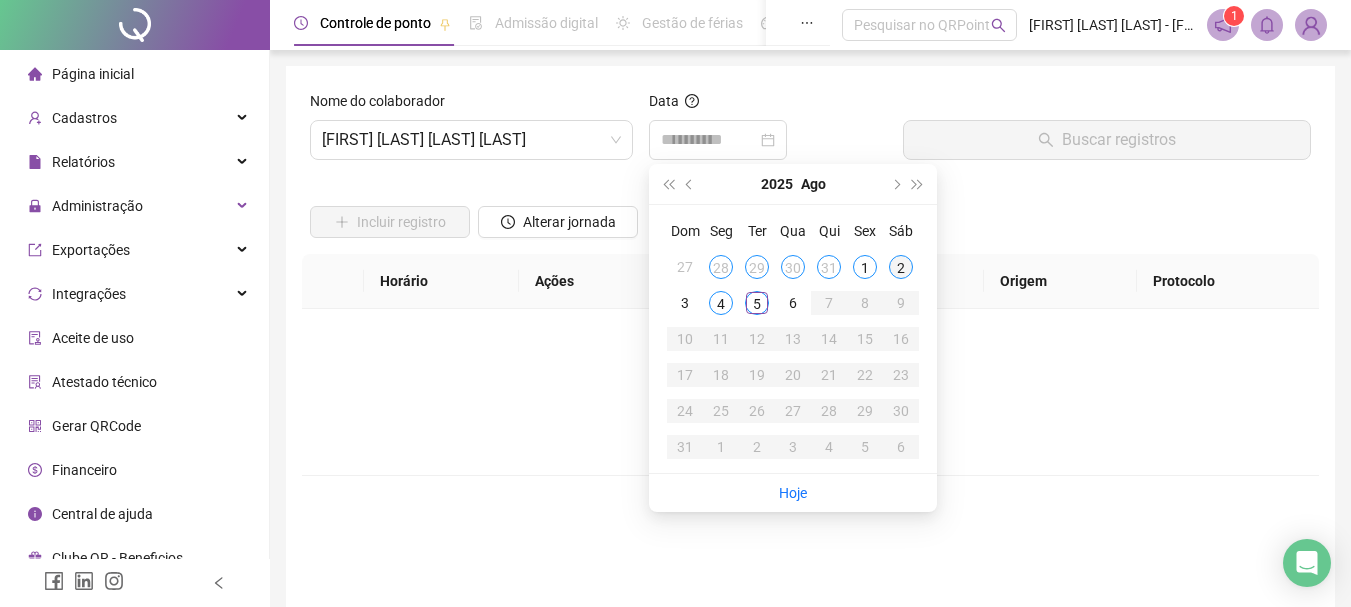 click on "2" at bounding box center [901, 267] 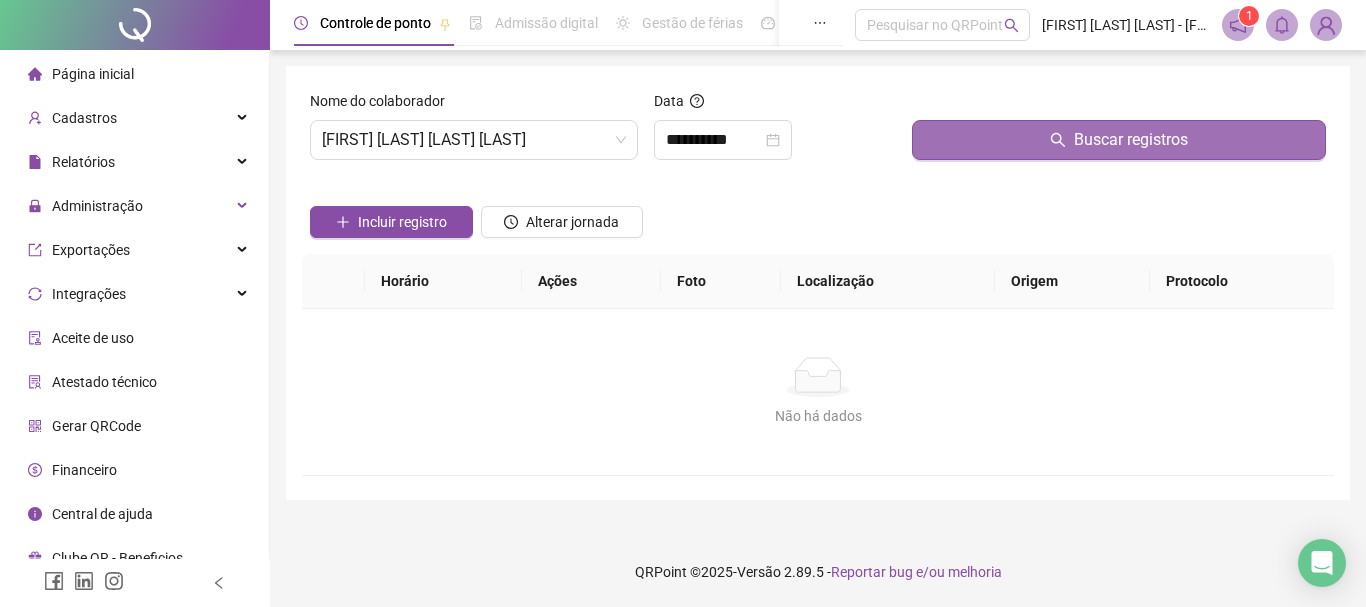 click on "Buscar registros" at bounding box center [1119, 140] 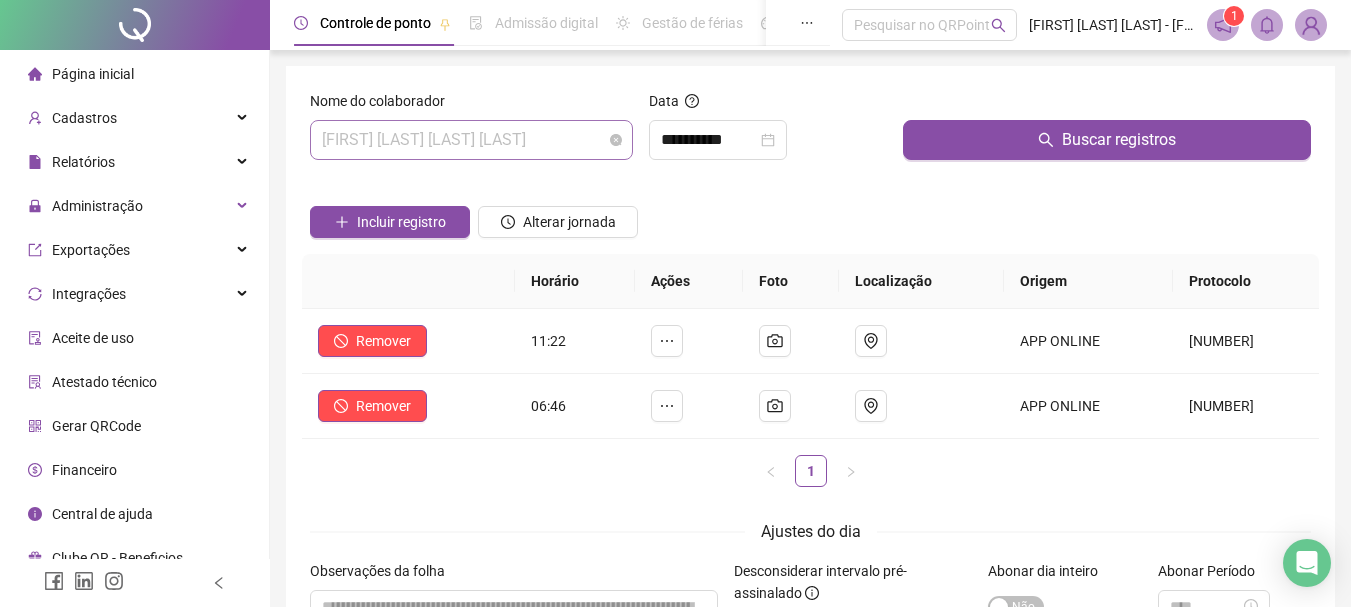 click on "[FIRST] [LAST] [LAST] [LAST]" at bounding box center [471, 140] 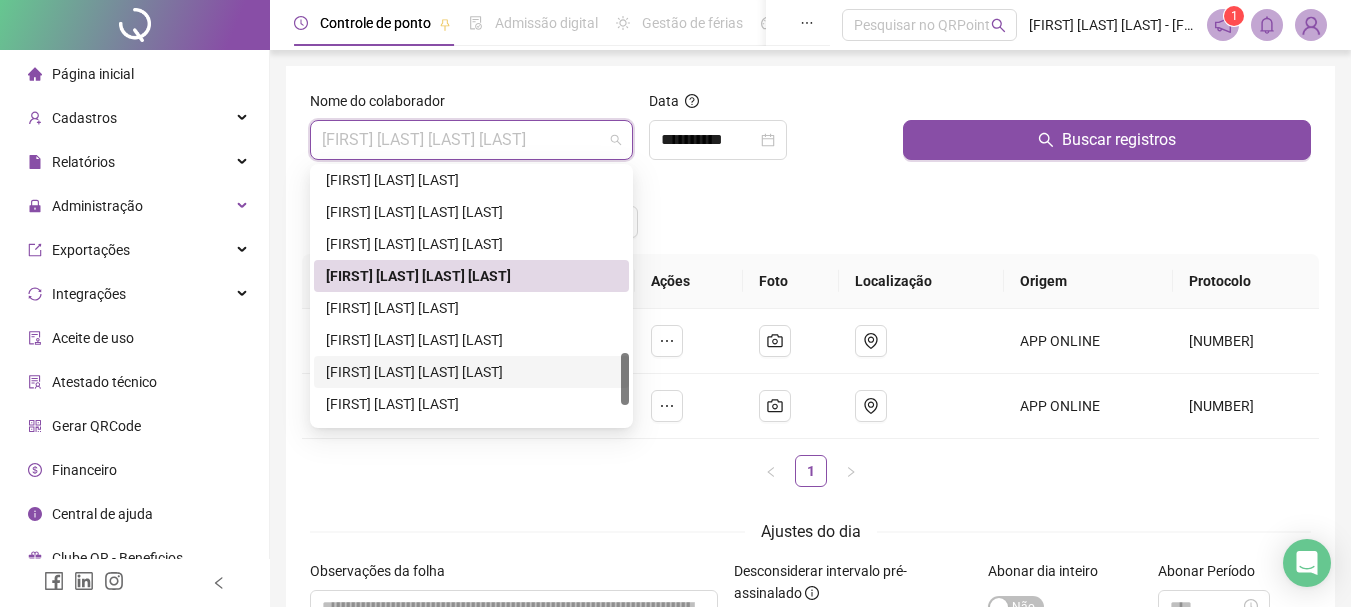 click on "[FIRST] [LAST] [LAST] [LAST]" at bounding box center [471, 372] 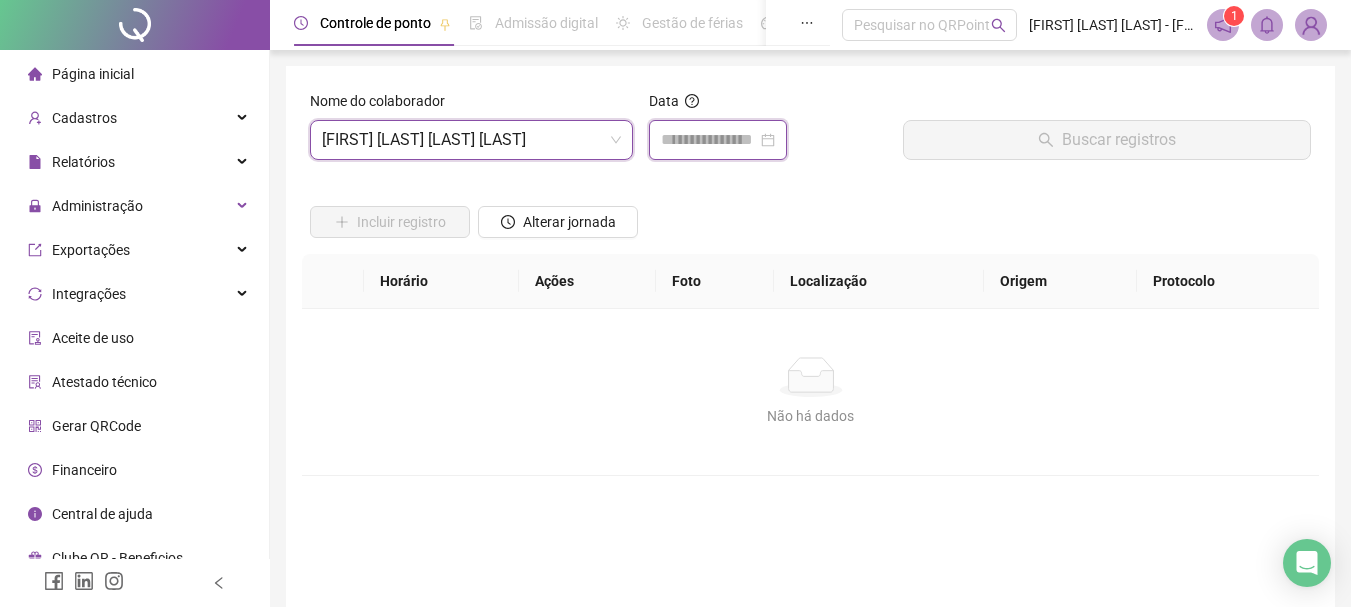 click at bounding box center [709, 140] 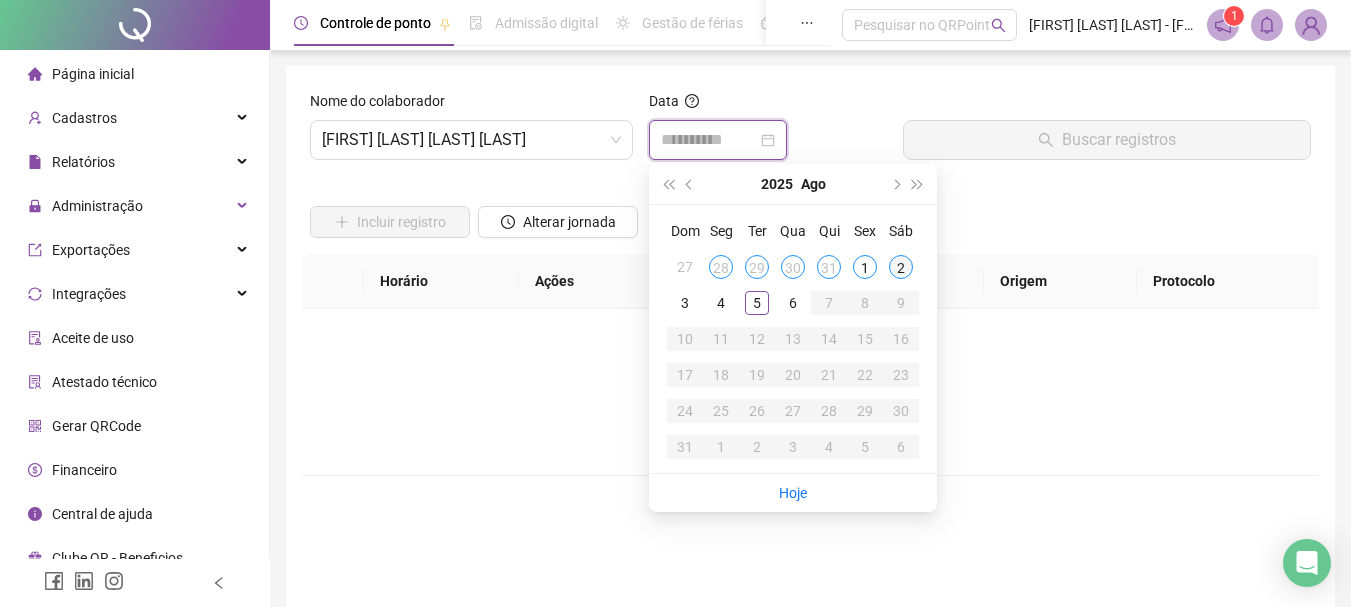 type on "**********" 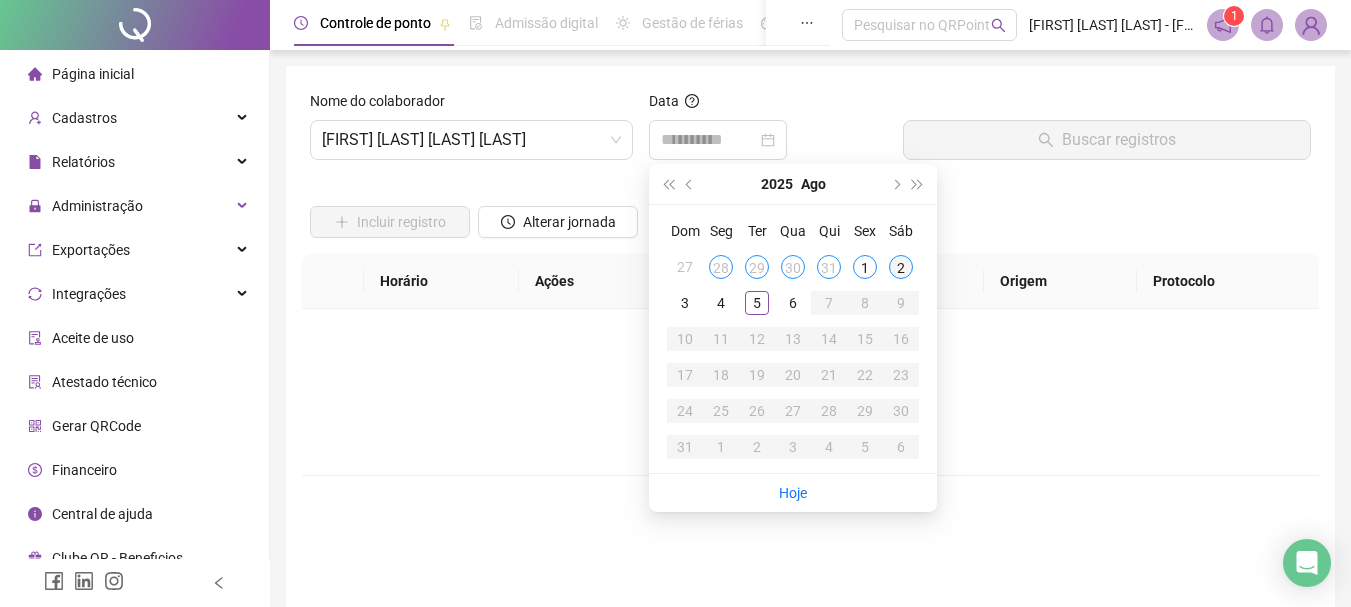 click on "2" at bounding box center (901, 267) 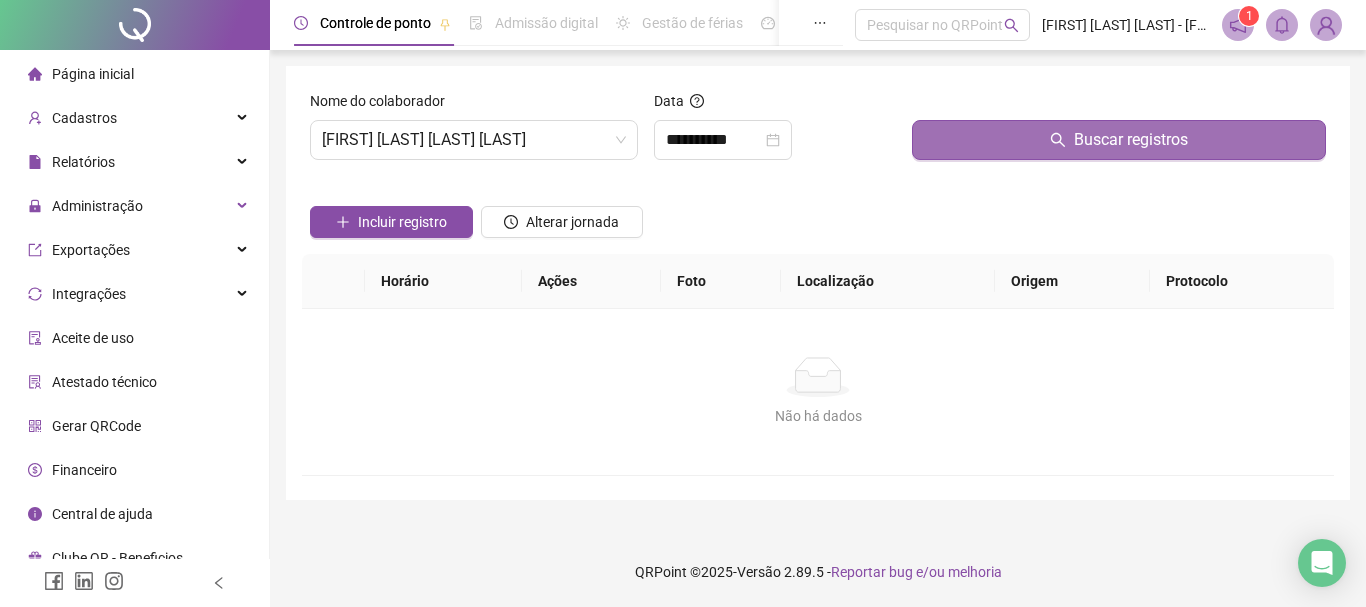 click on "Buscar registros" at bounding box center (1131, 140) 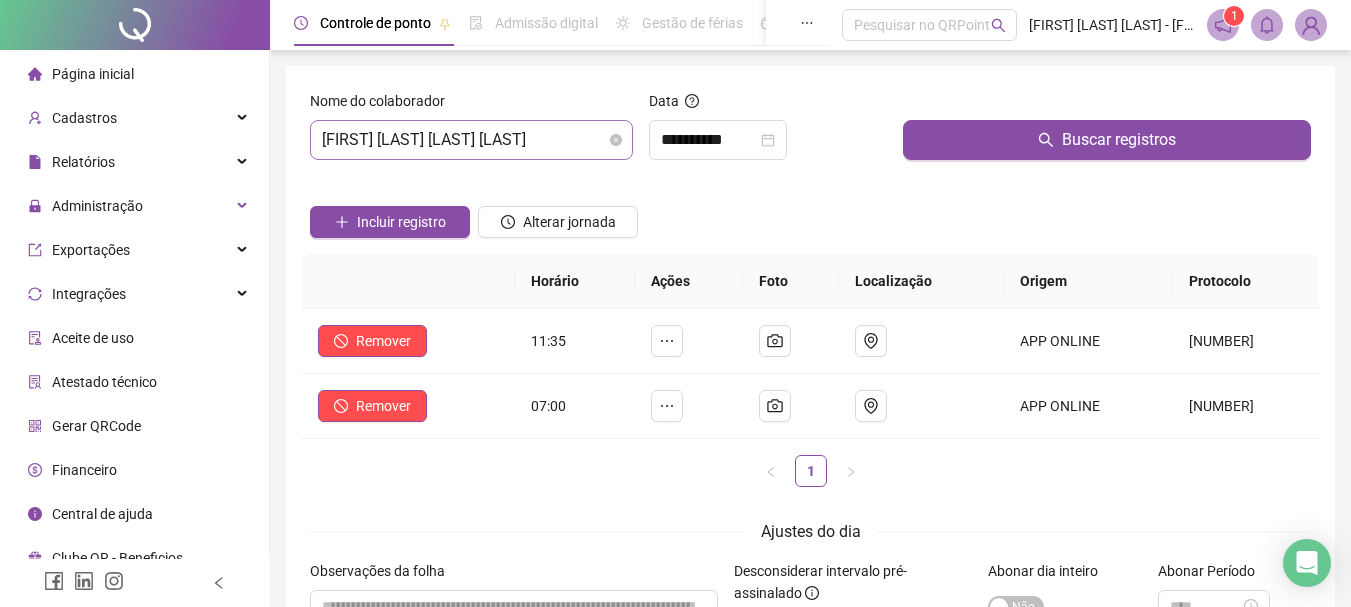 click on "[FIRST] [LAST] [LAST] [LAST]" at bounding box center (471, 140) 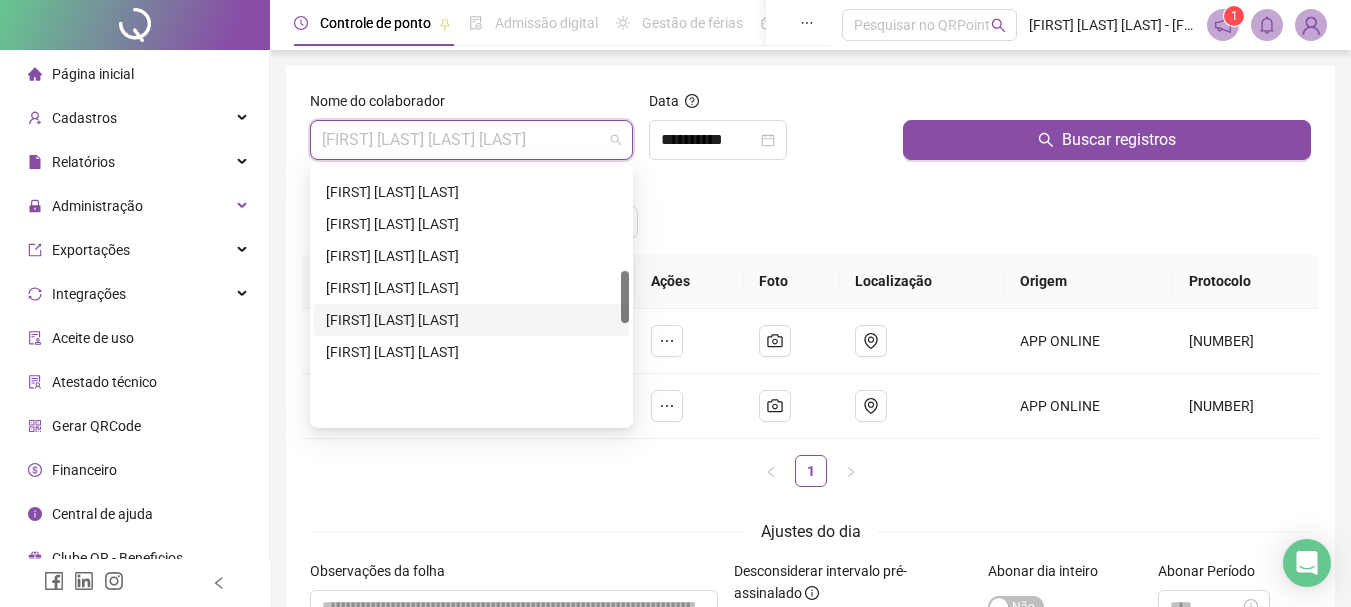scroll, scrollTop: 300, scrollLeft: 0, axis: vertical 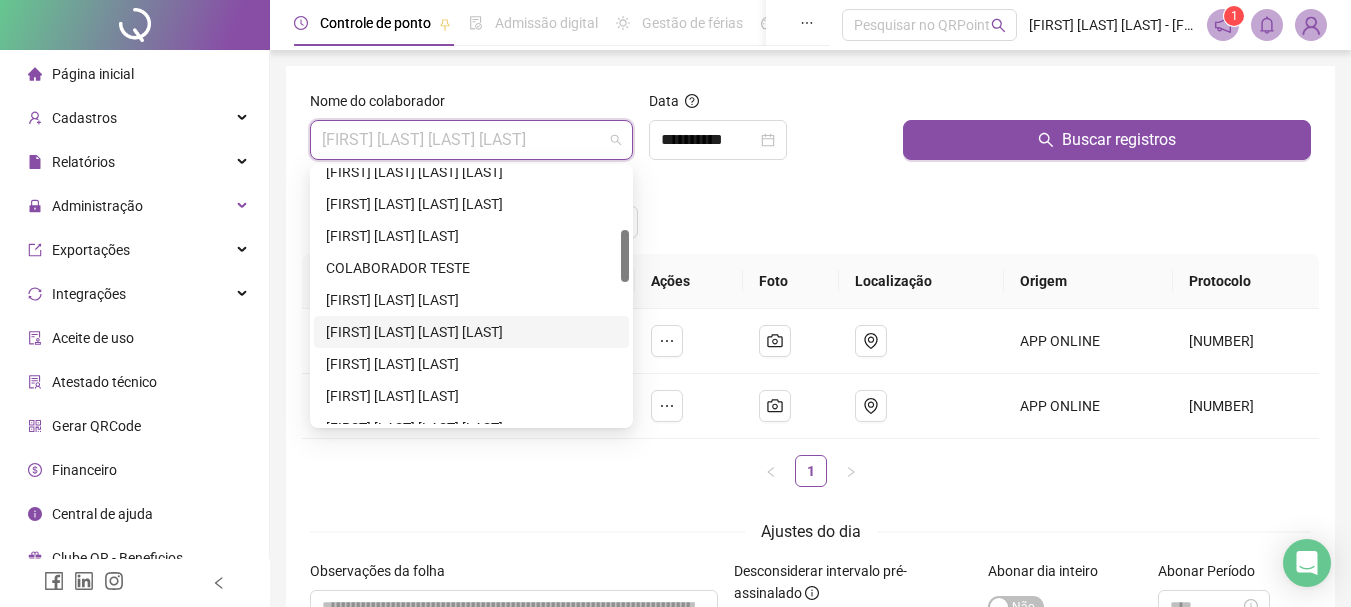 click on "[FIRST] [LAST] [LAST] [LAST]" at bounding box center (471, 332) 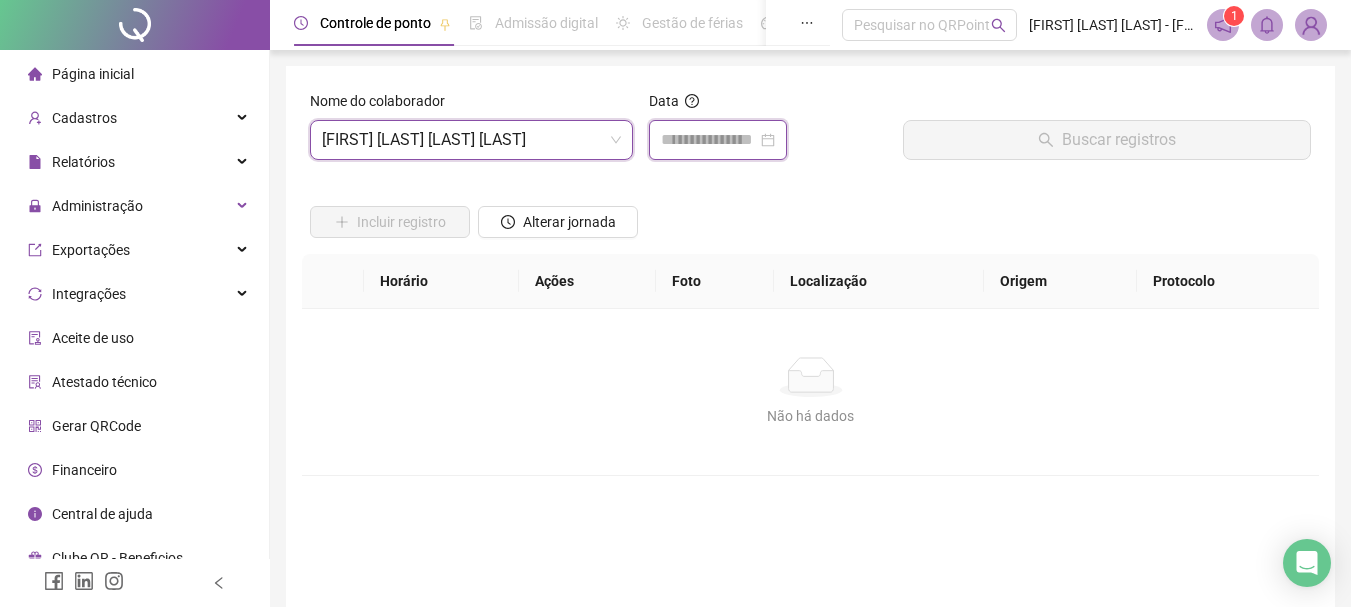 click at bounding box center [709, 140] 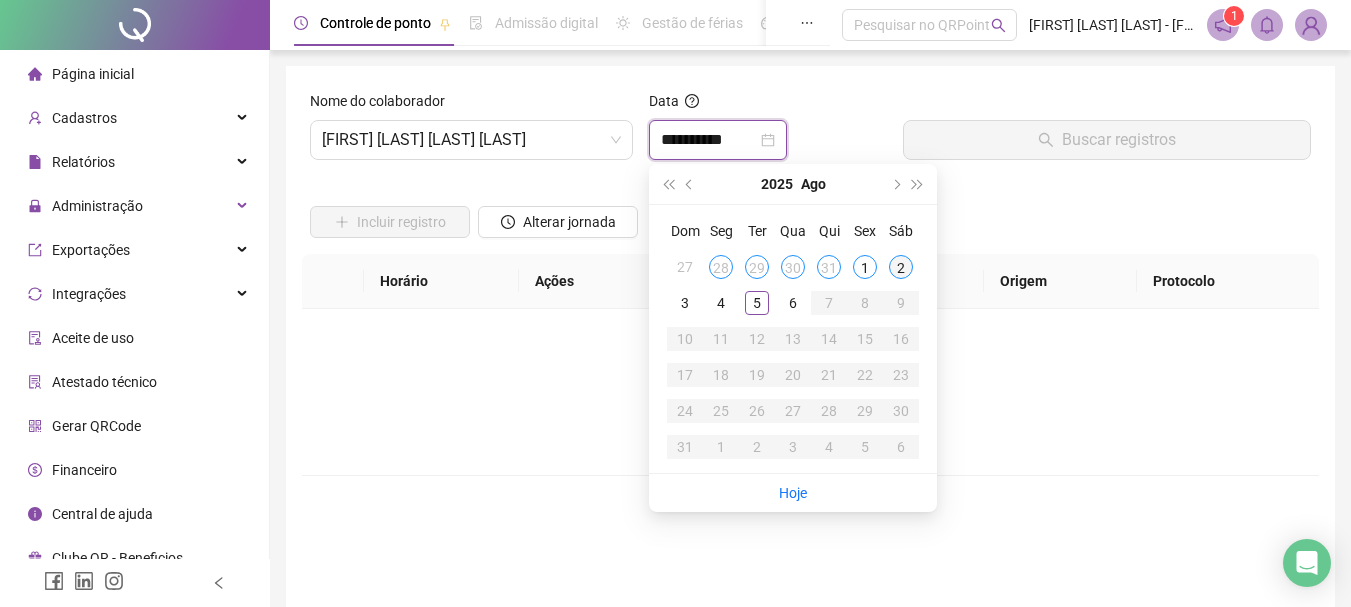 type on "**********" 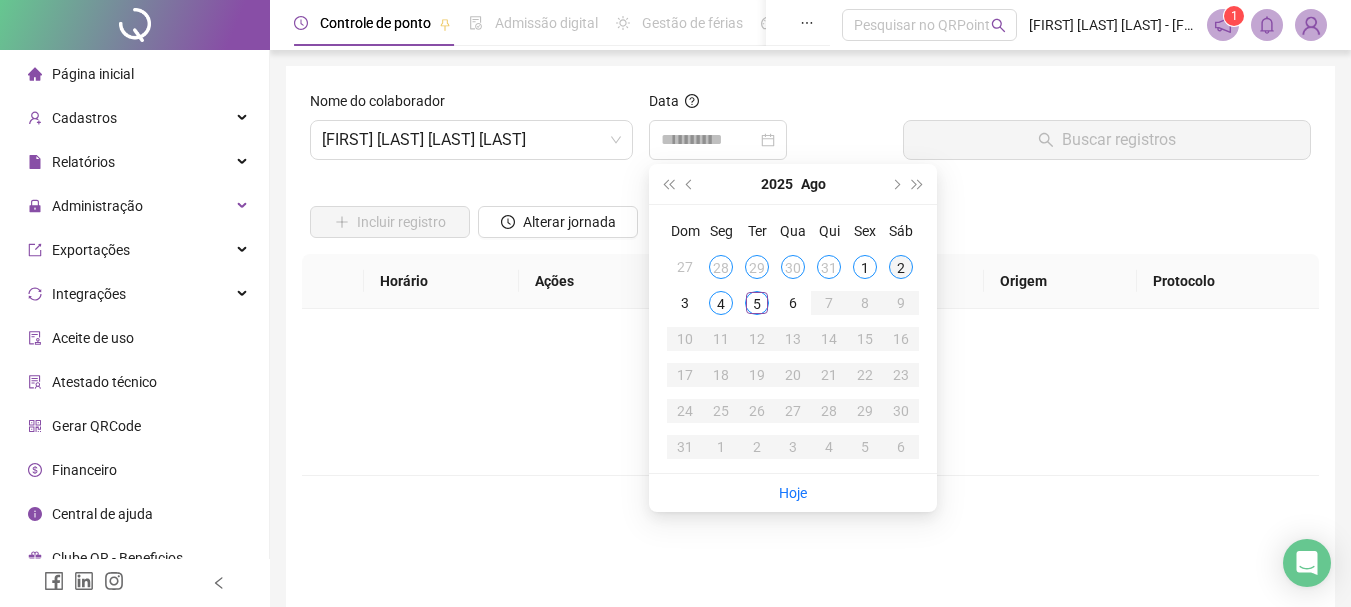 click on "2" at bounding box center [901, 267] 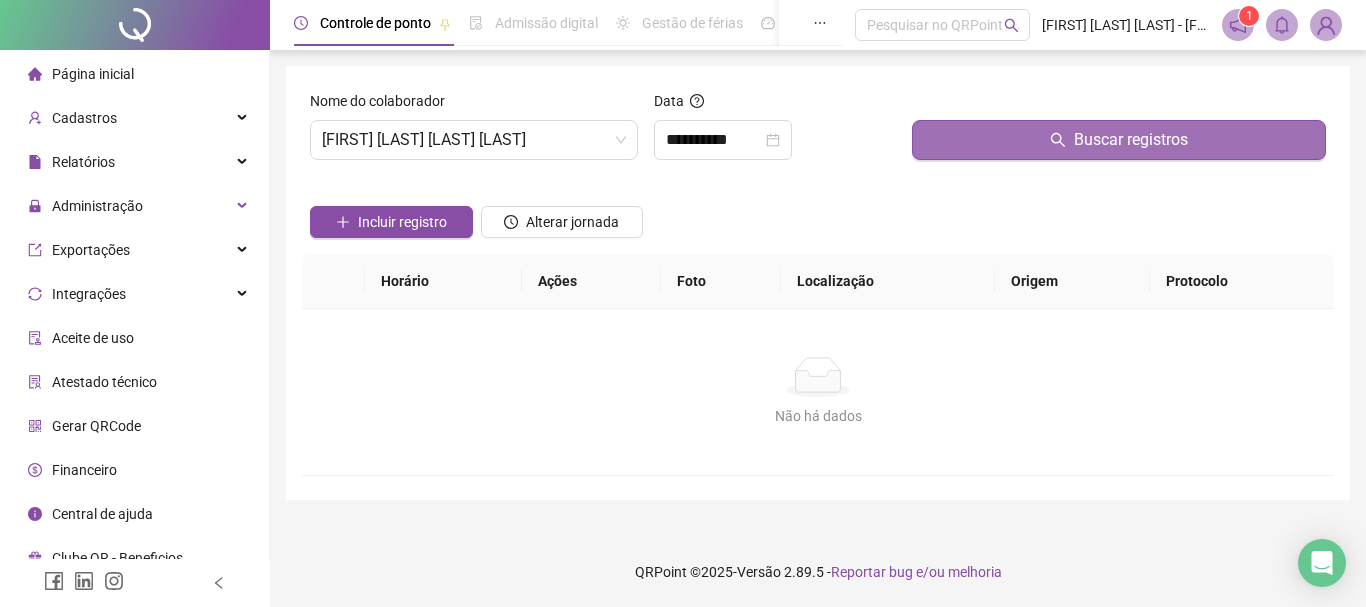 click on "Buscar registros" at bounding box center [1119, 140] 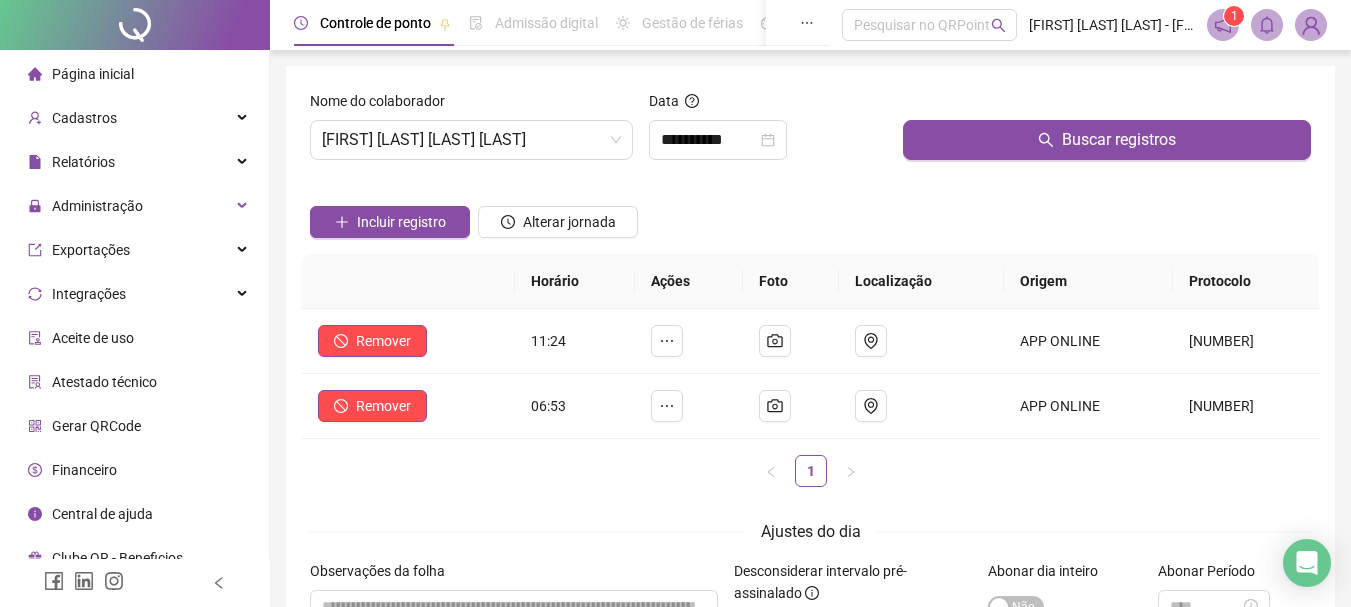 click on "Página inicial" at bounding box center [93, 74] 